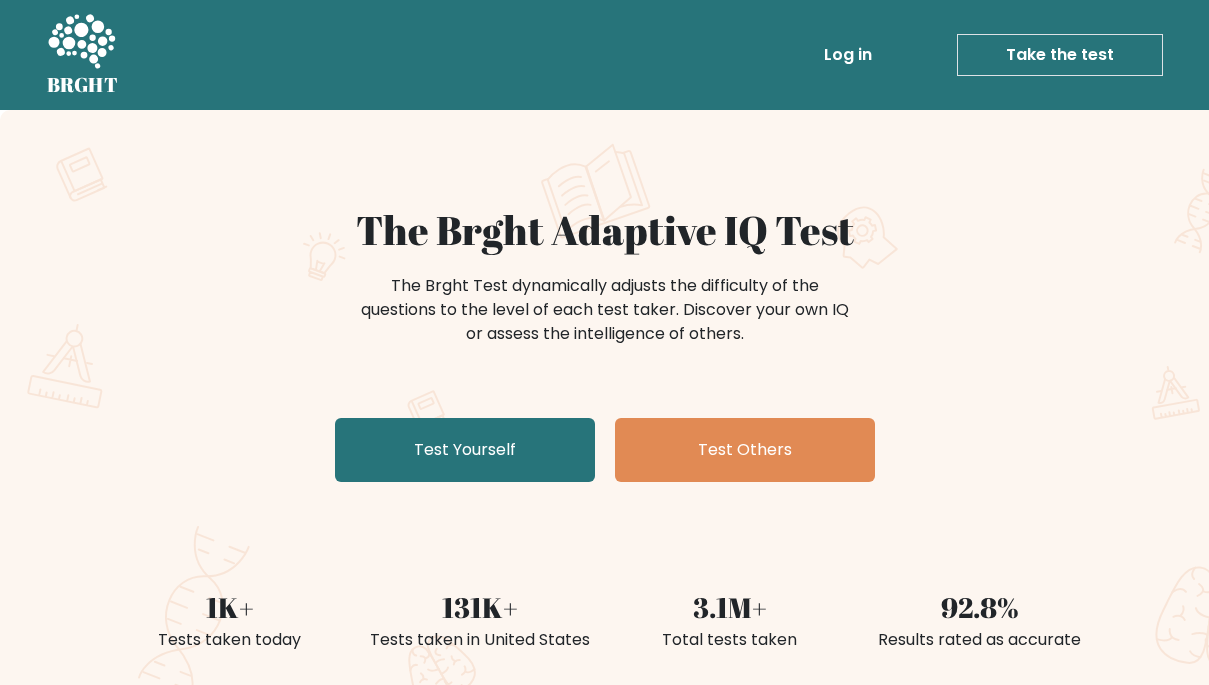 scroll, scrollTop: 0, scrollLeft: 0, axis: both 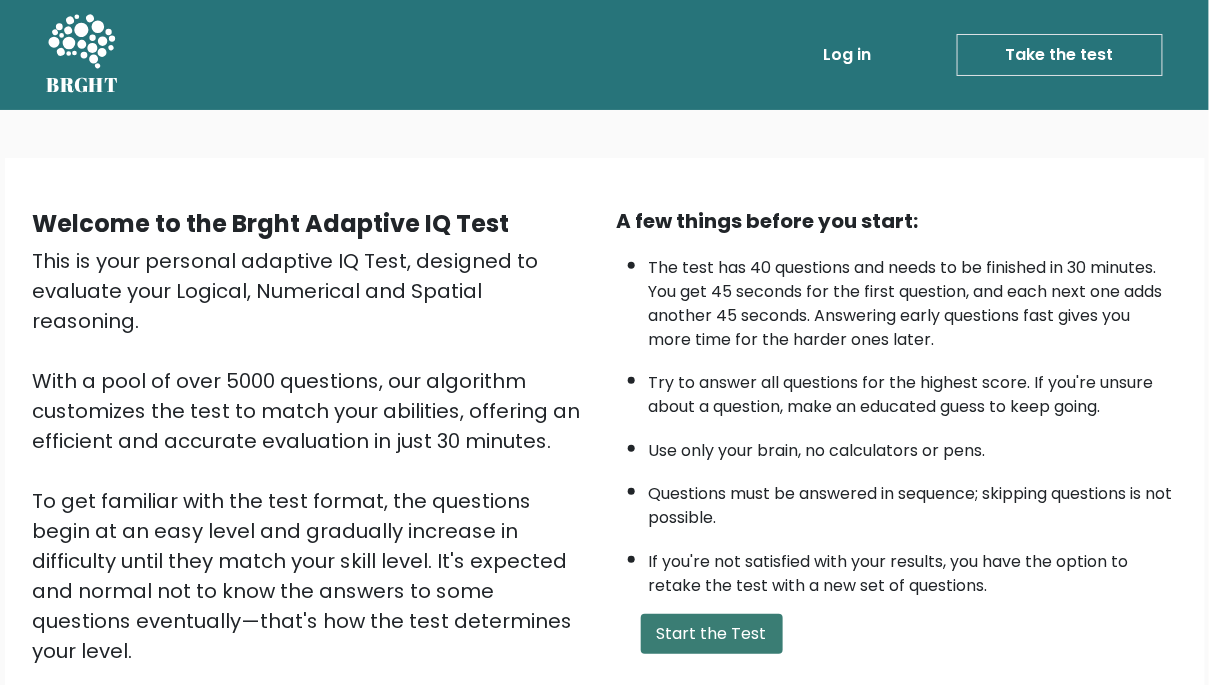 click on "Start the Test" at bounding box center [712, 634] 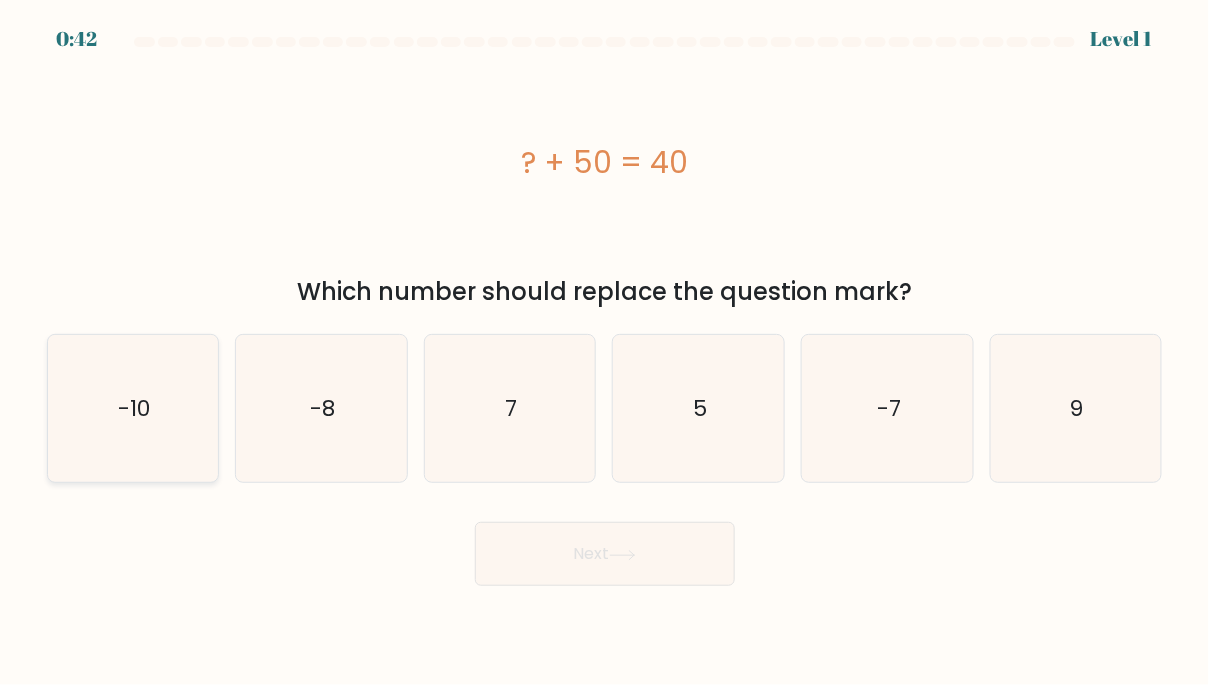 radio on "true" 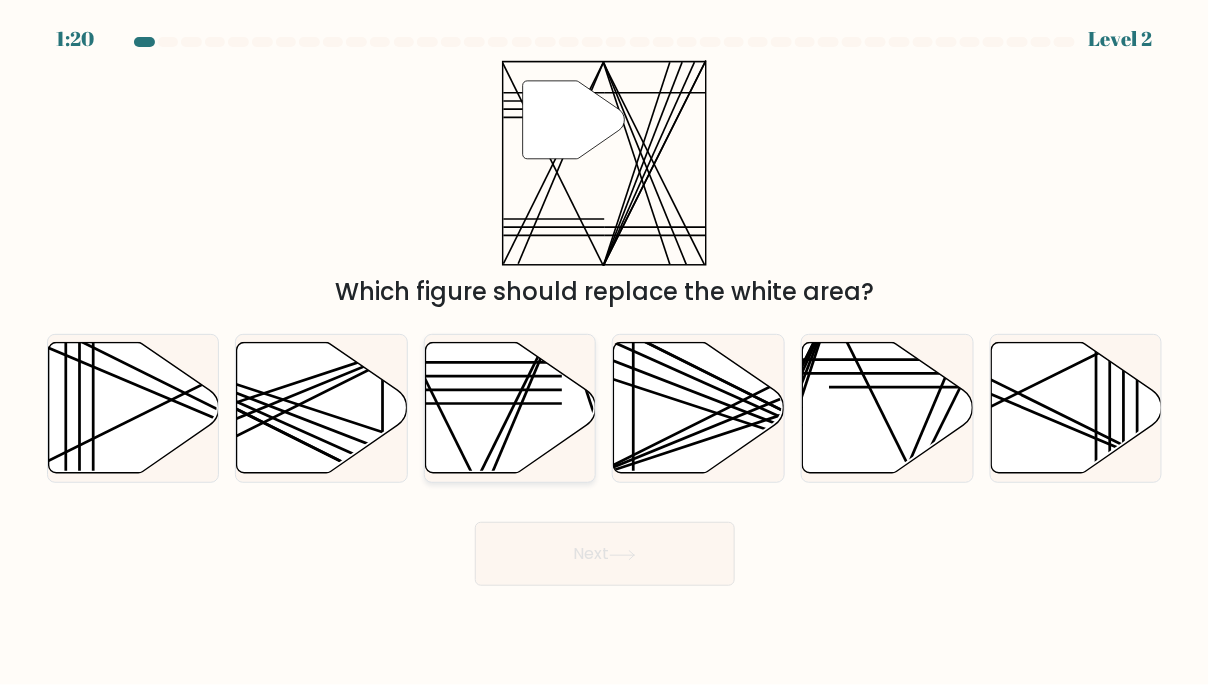 click at bounding box center [511, 407] 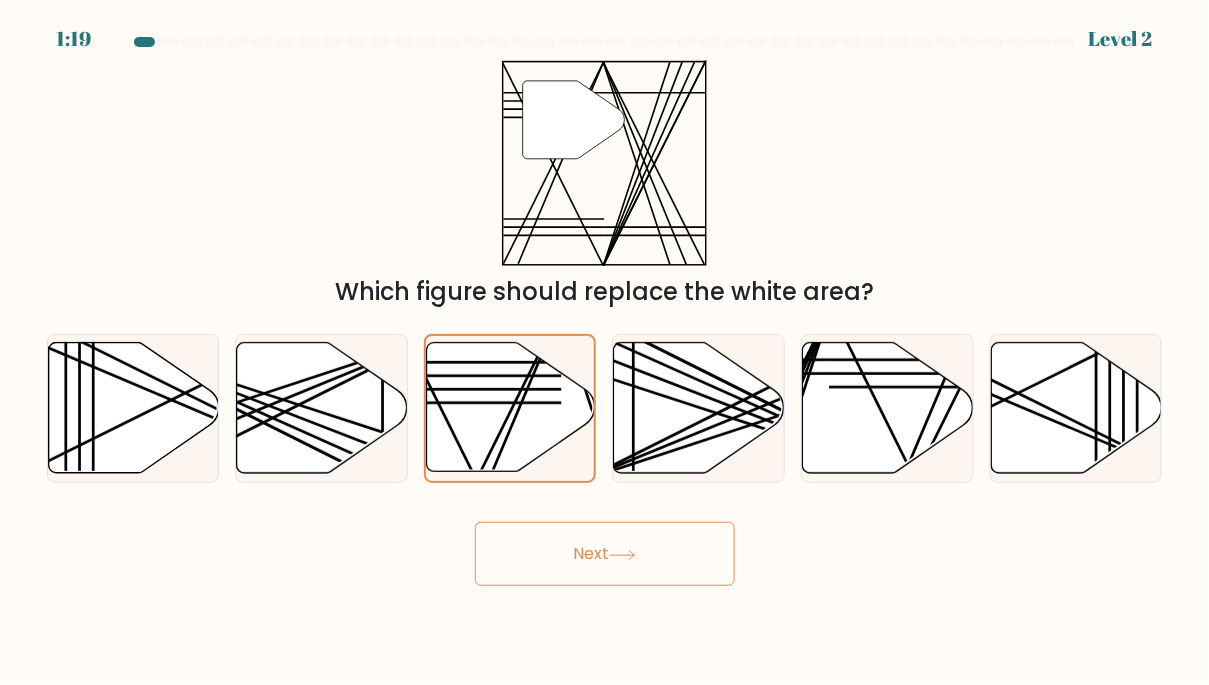 click on "Next" at bounding box center (605, 554) 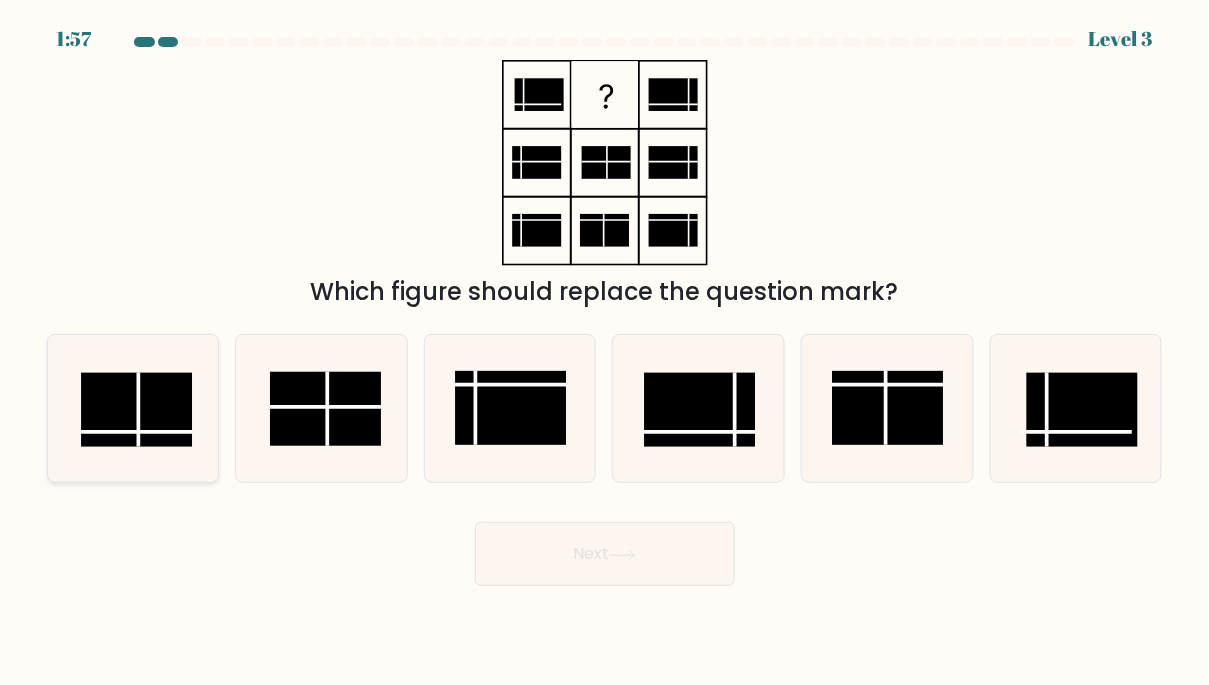 click at bounding box center (137, 410) 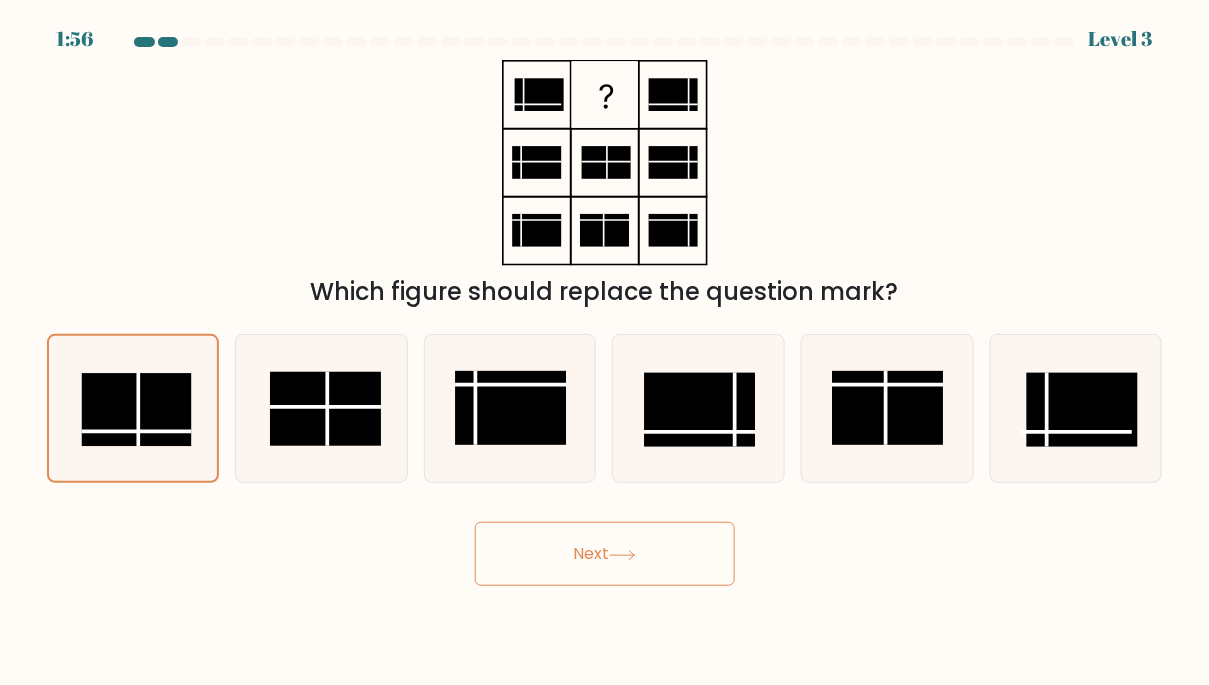 click on "Next" at bounding box center (605, 554) 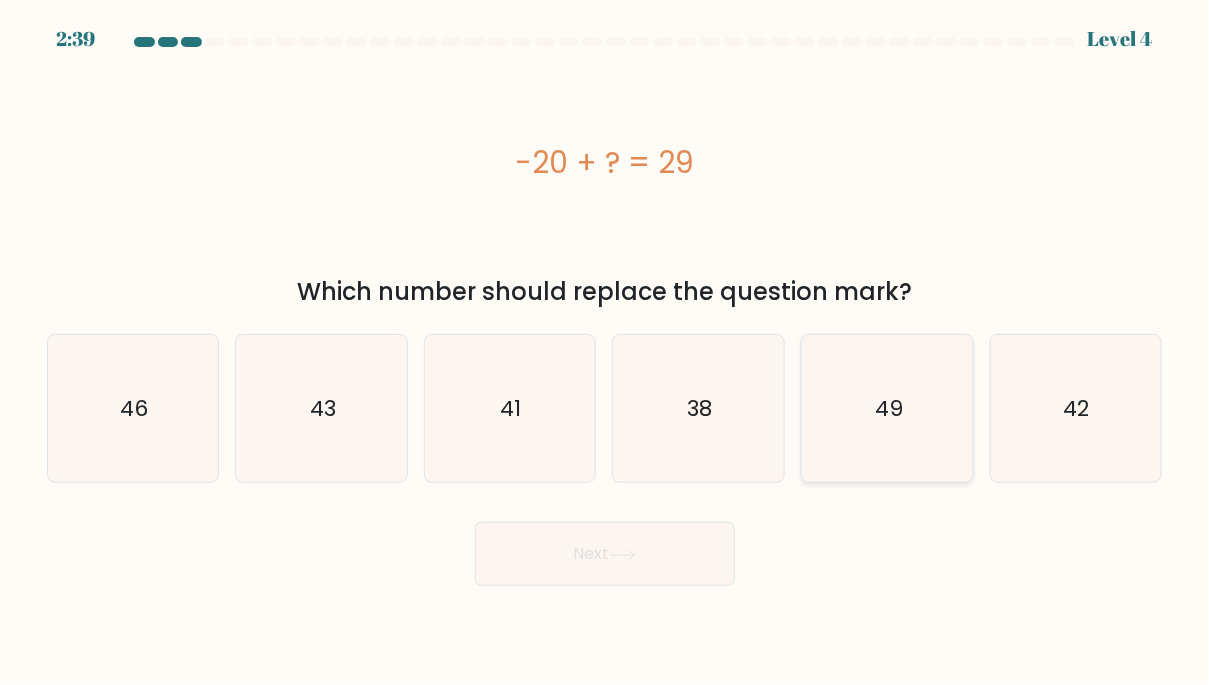 click on "49" at bounding box center [888, 409] 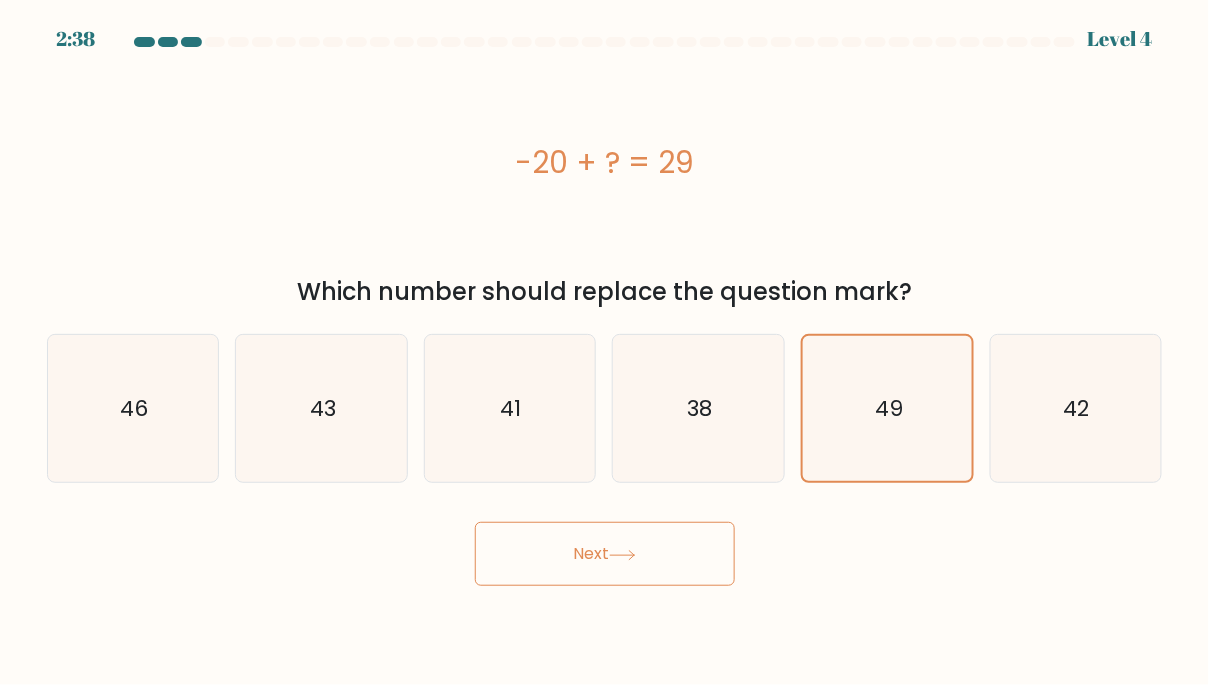 click on "Next" at bounding box center [605, 554] 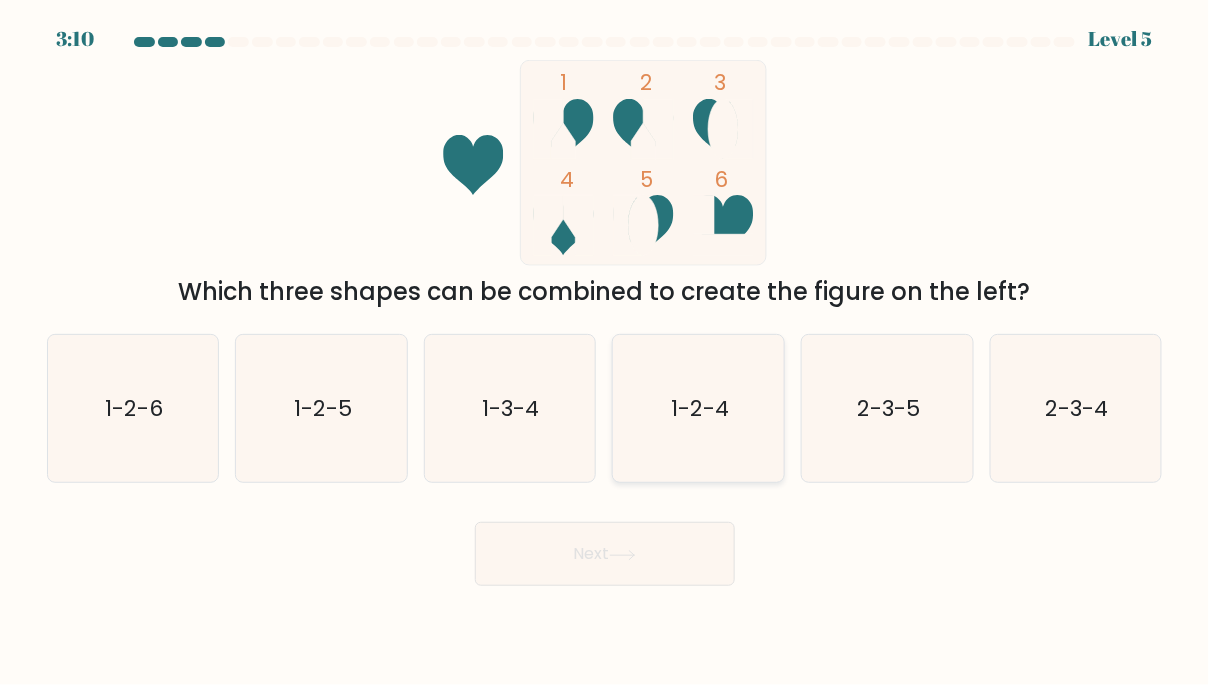 click on "1-2-4" at bounding box center (700, 408) 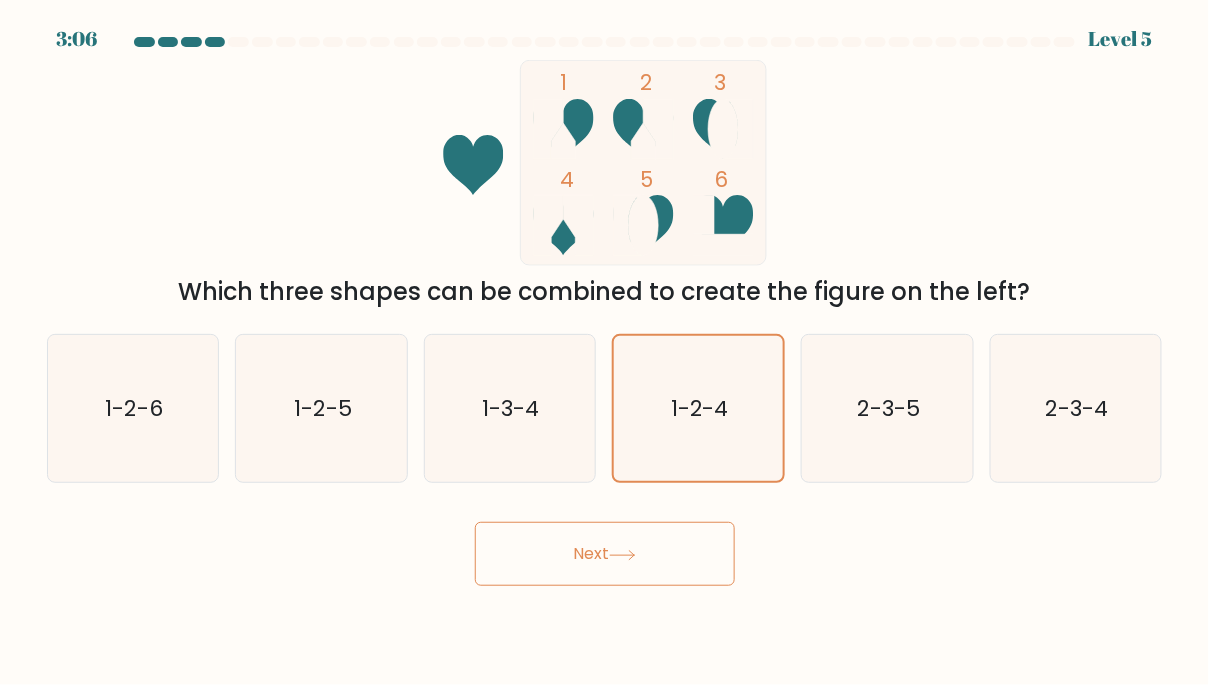 click on "Next" at bounding box center [605, 554] 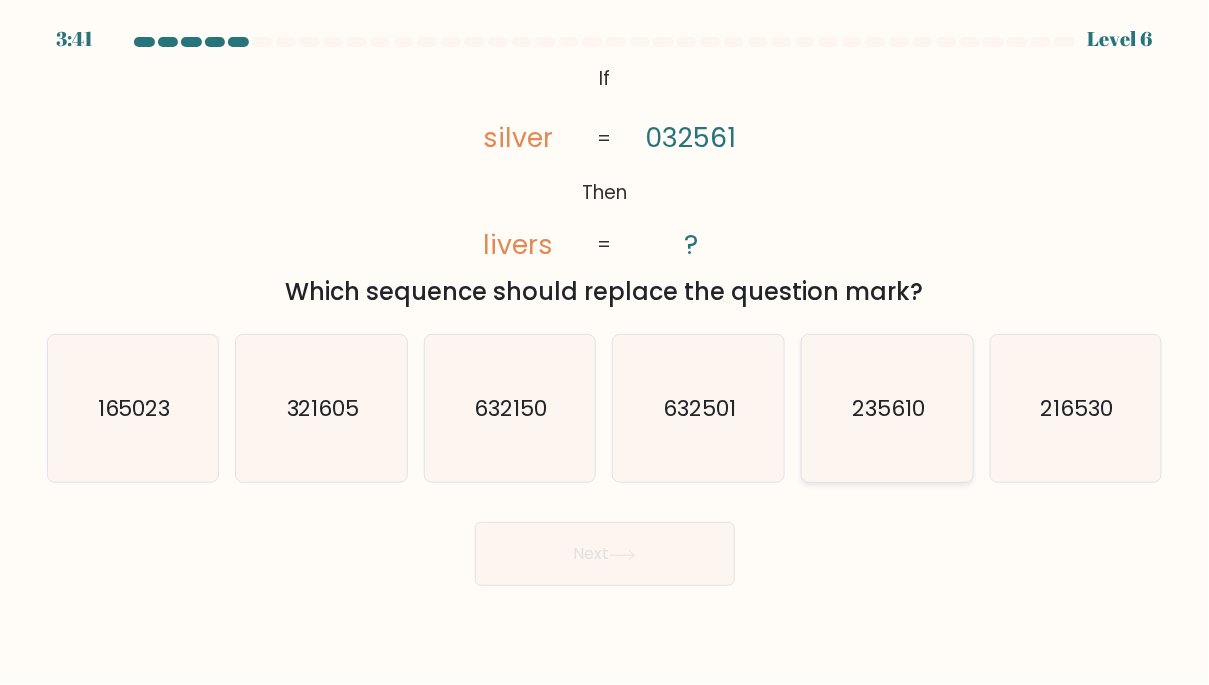 click on "235610" at bounding box center [888, 409] 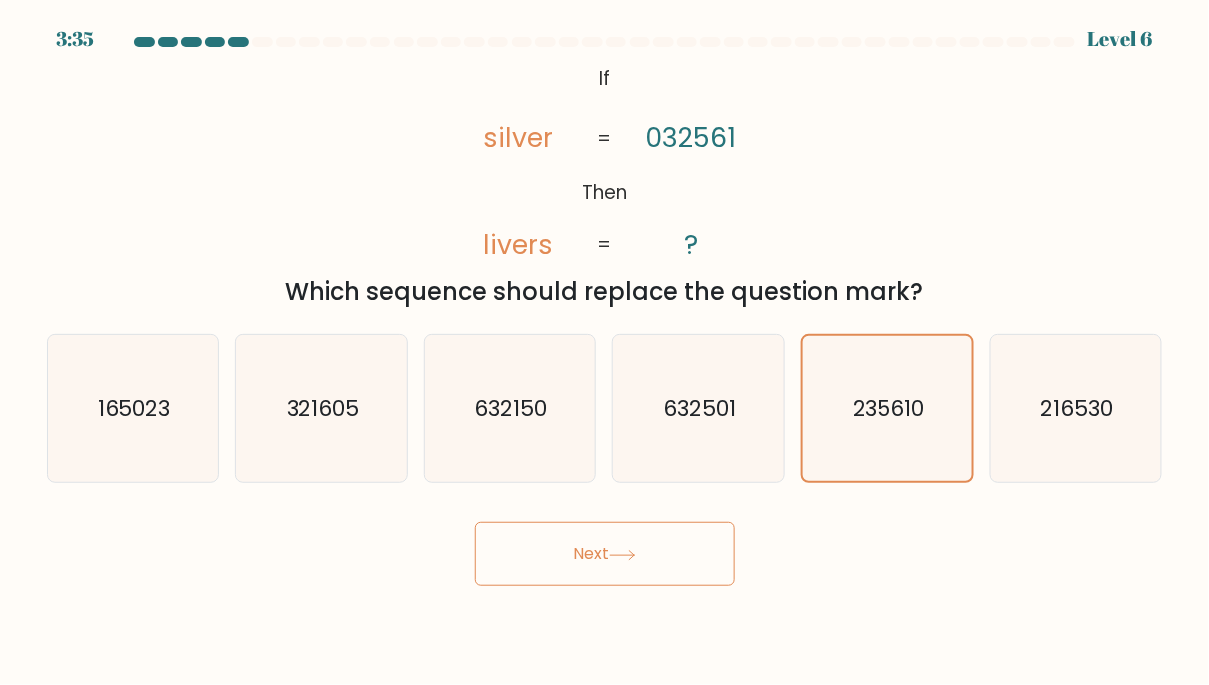 click on "Next" at bounding box center (605, 554) 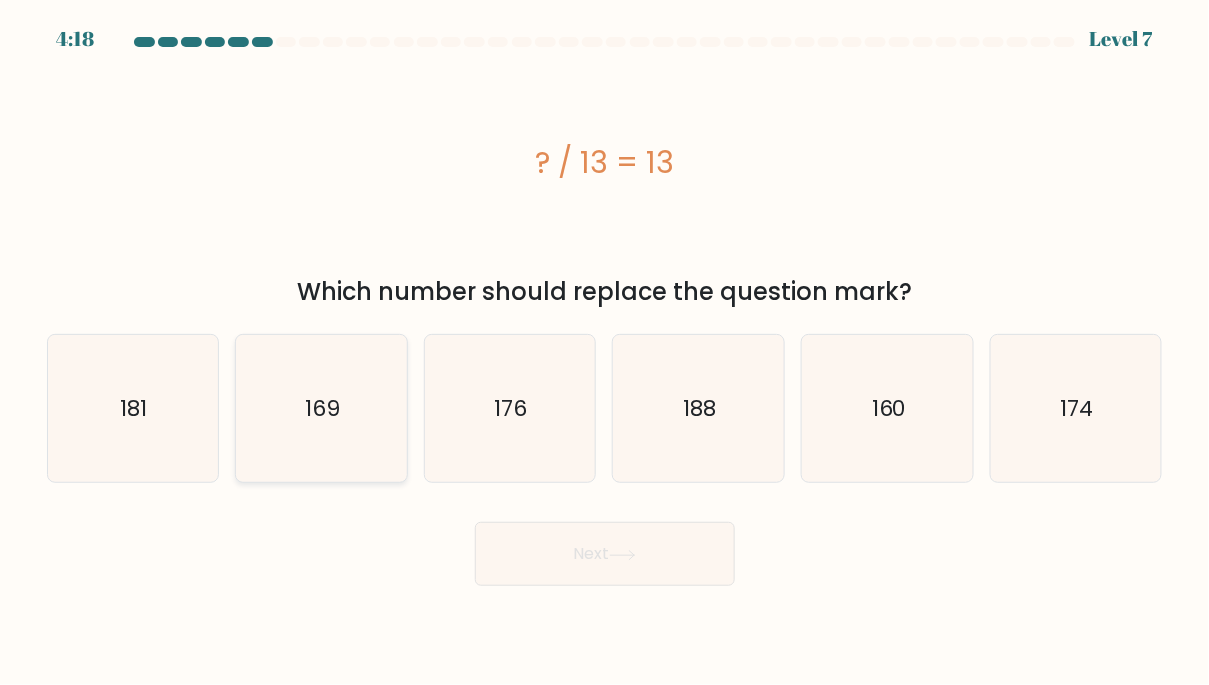 click on "169" at bounding box center (322, 408) 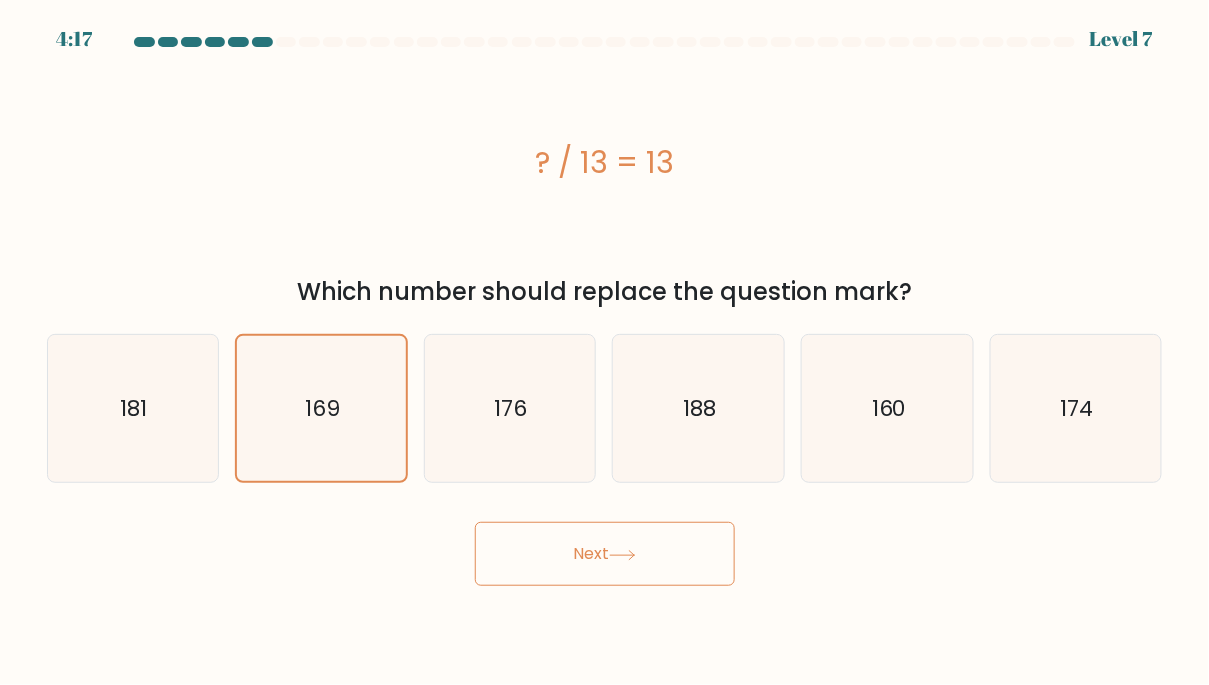 click on "Next" at bounding box center (605, 554) 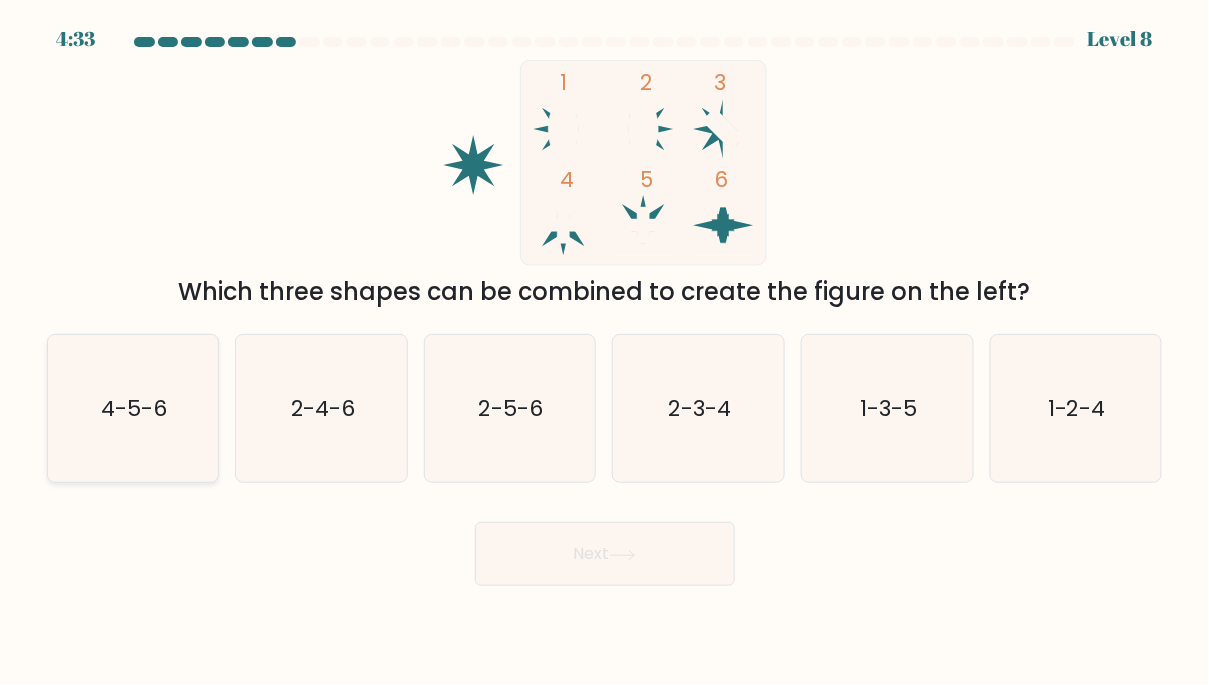 click on "4-5-6" at bounding box center [133, 409] 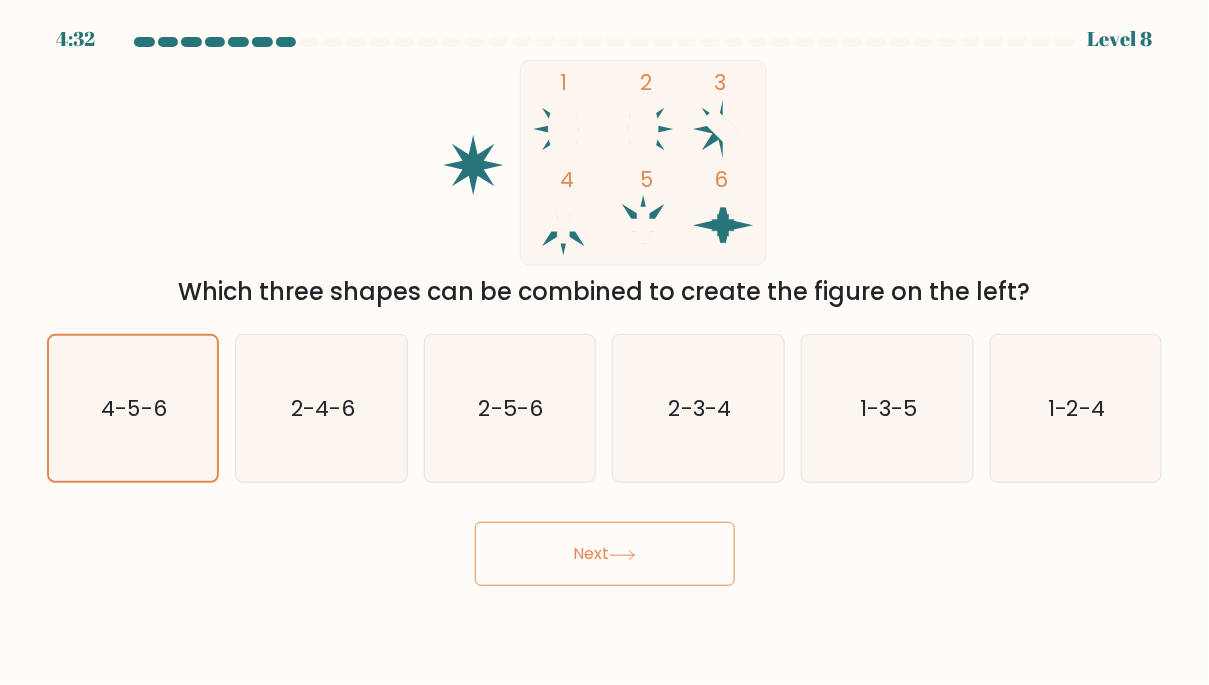 click on "Next" at bounding box center [605, 554] 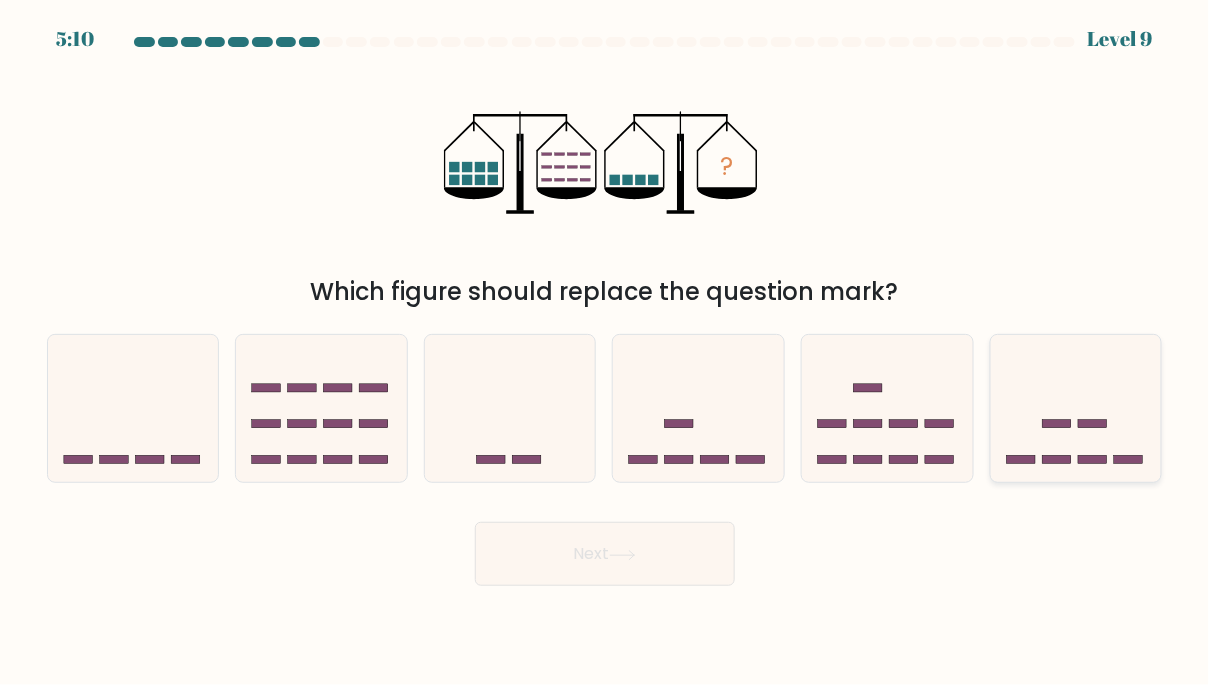 click at bounding box center (1076, 408) 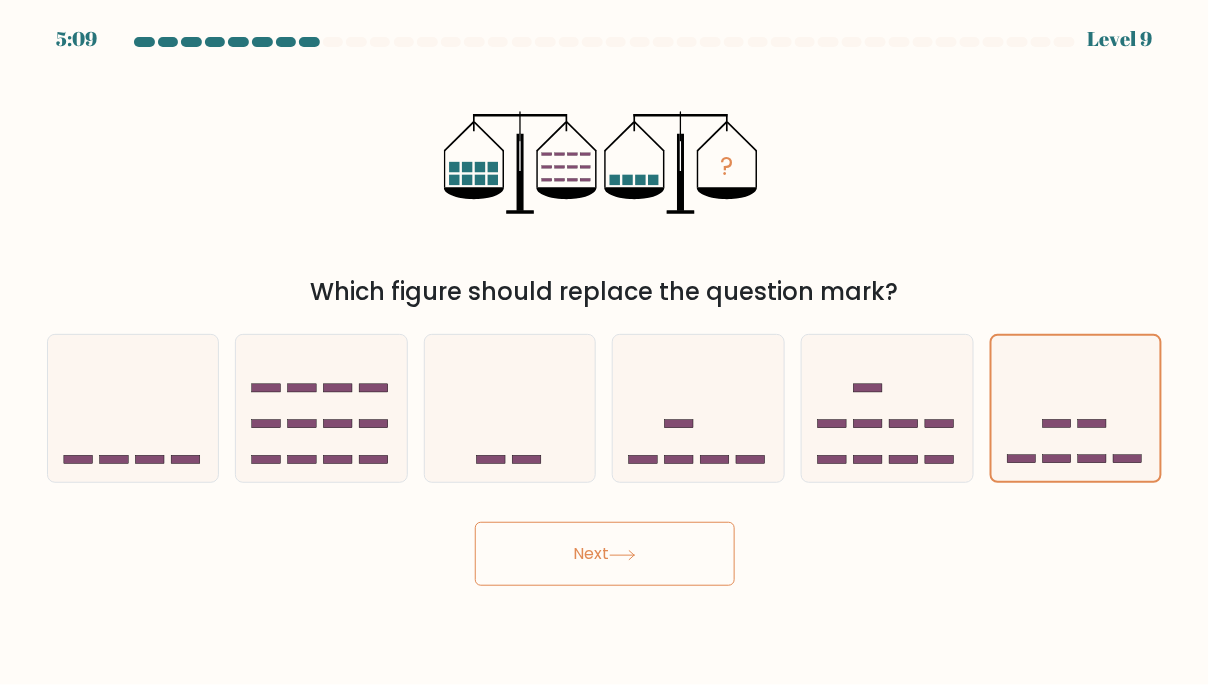 click on "Next" at bounding box center (605, 554) 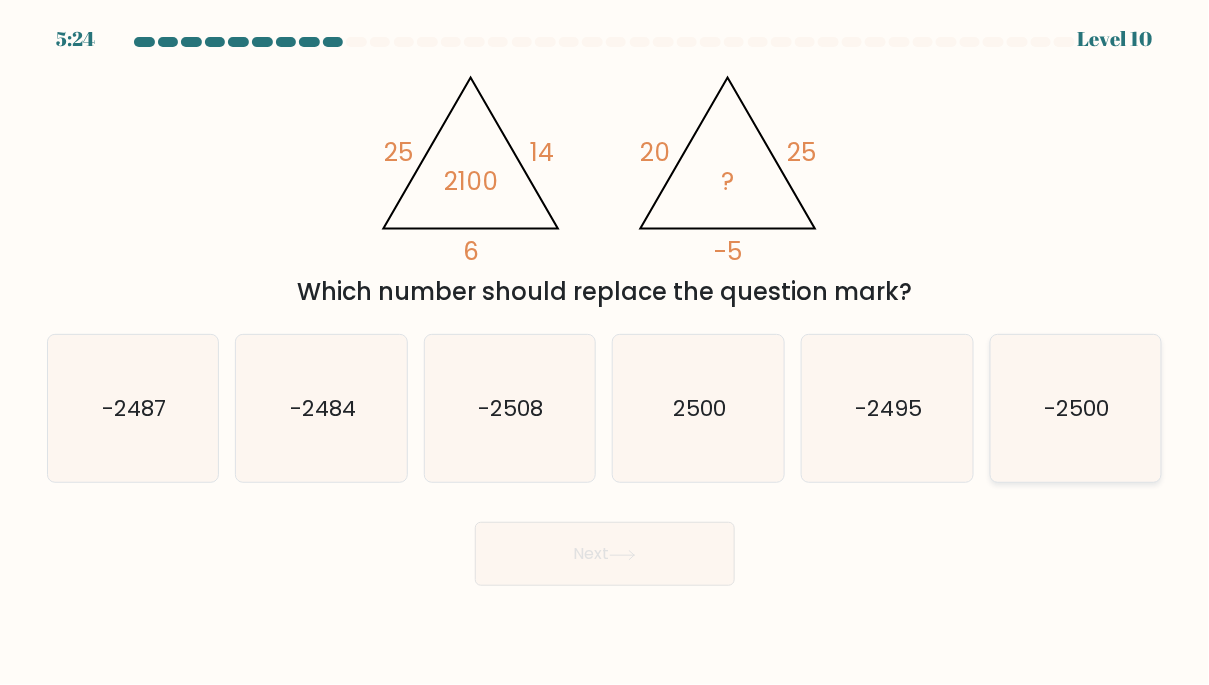 click on "-2500" at bounding box center (1077, 408) 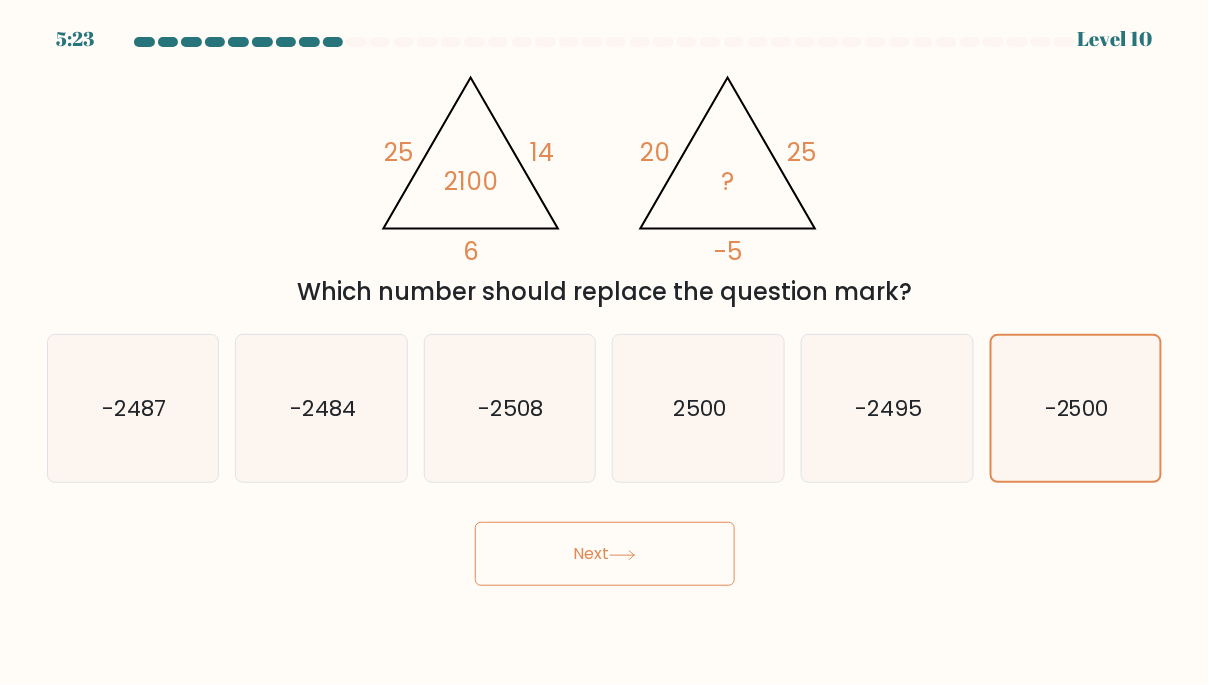 click on "Next" at bounding box center [605, 554] 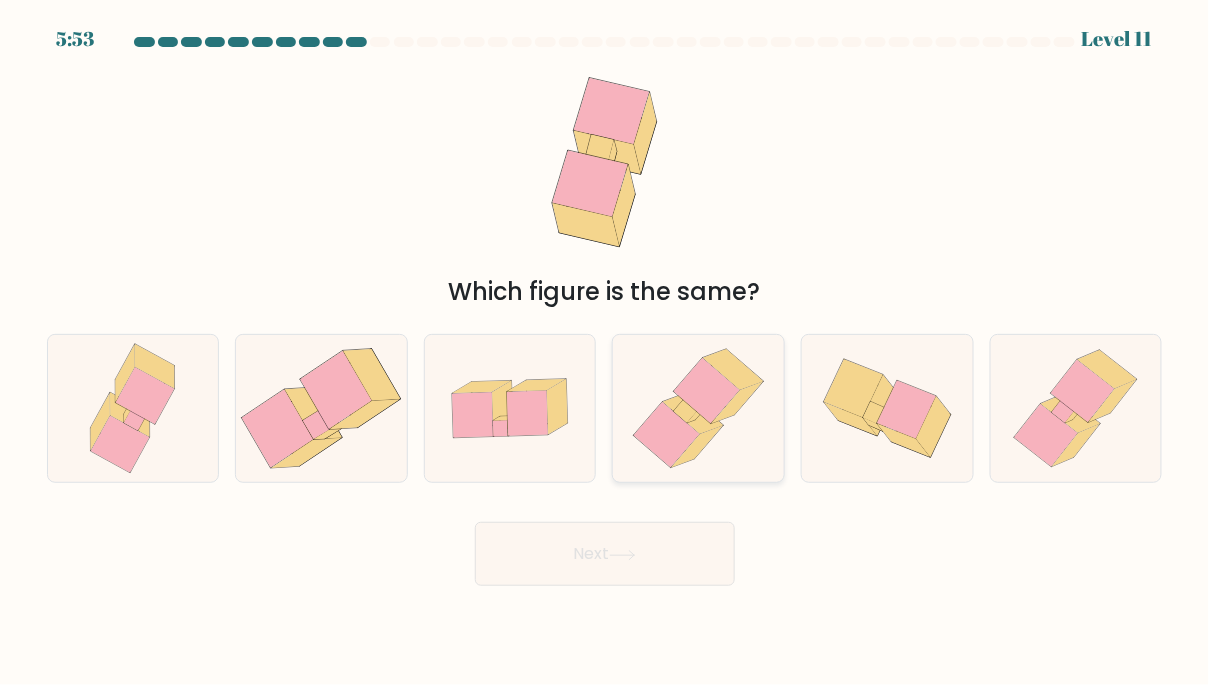 click at bounding box center [707, 391] 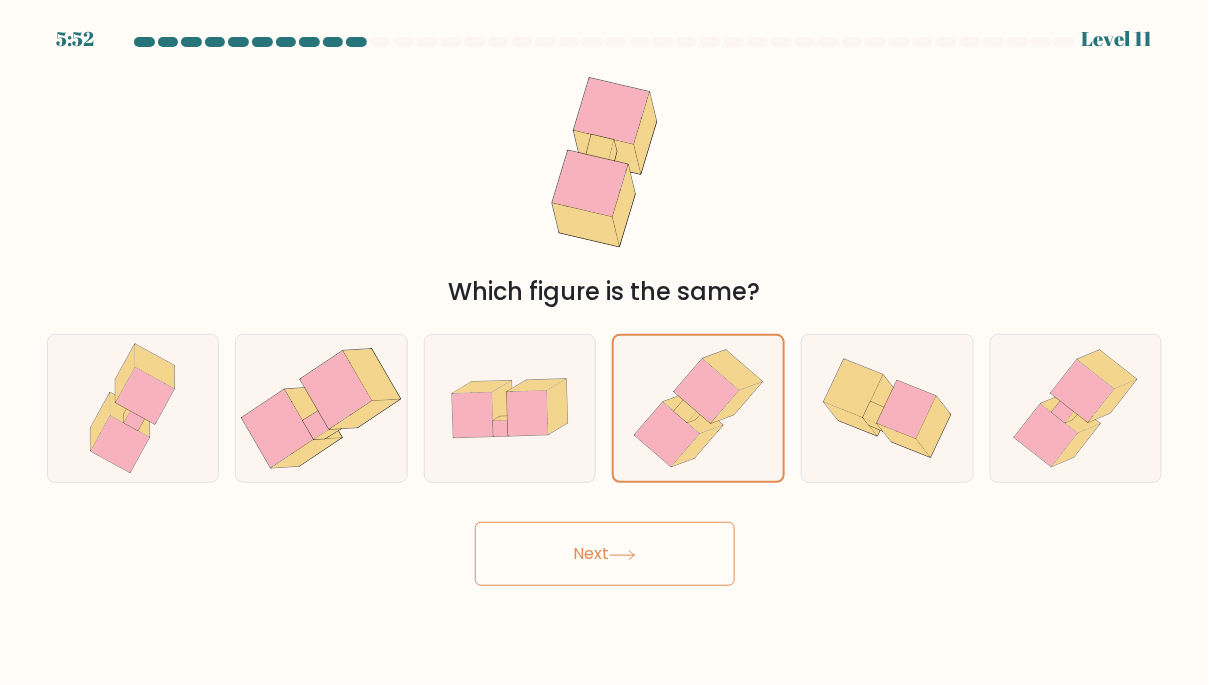 click on "Next" at bounding box center [605, 554] 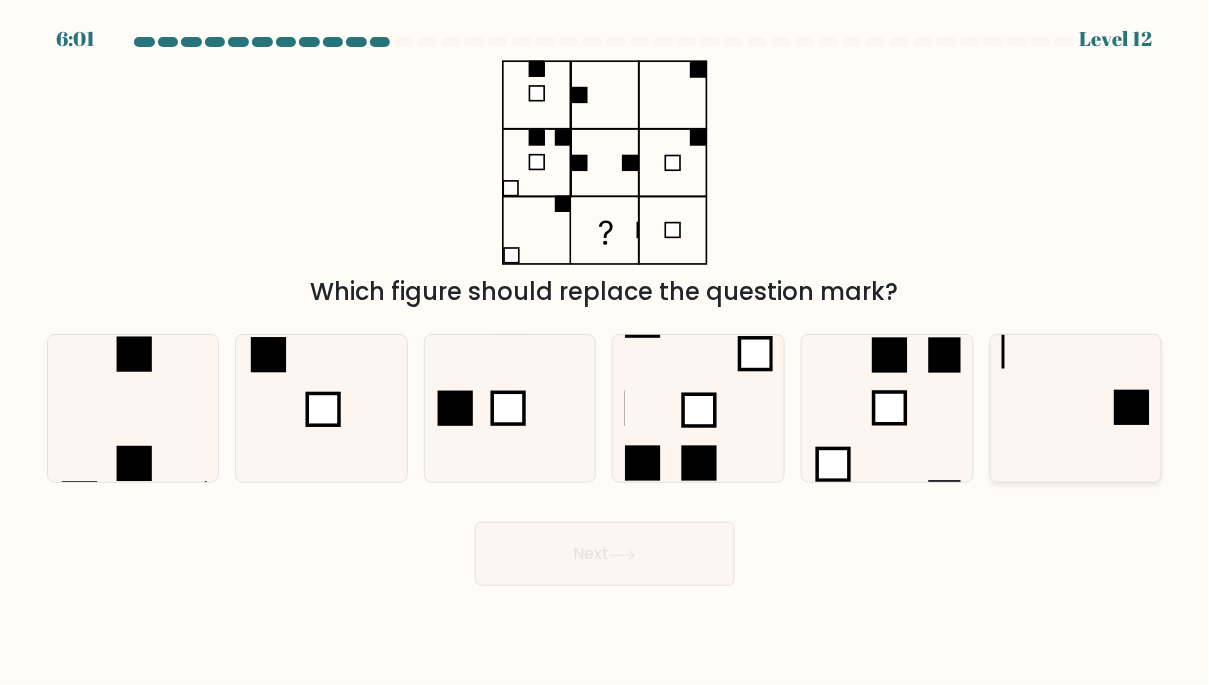 click at bounding box center [1076, 409] 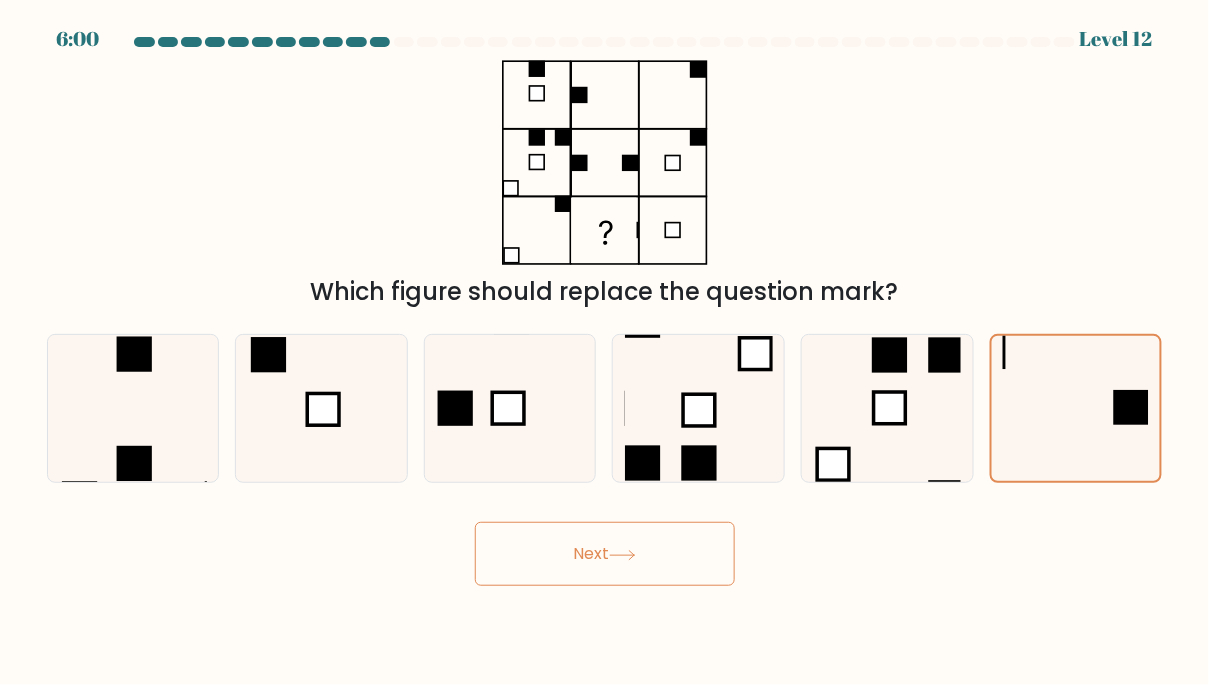 click on "Next" at bounding box center (605, 554) 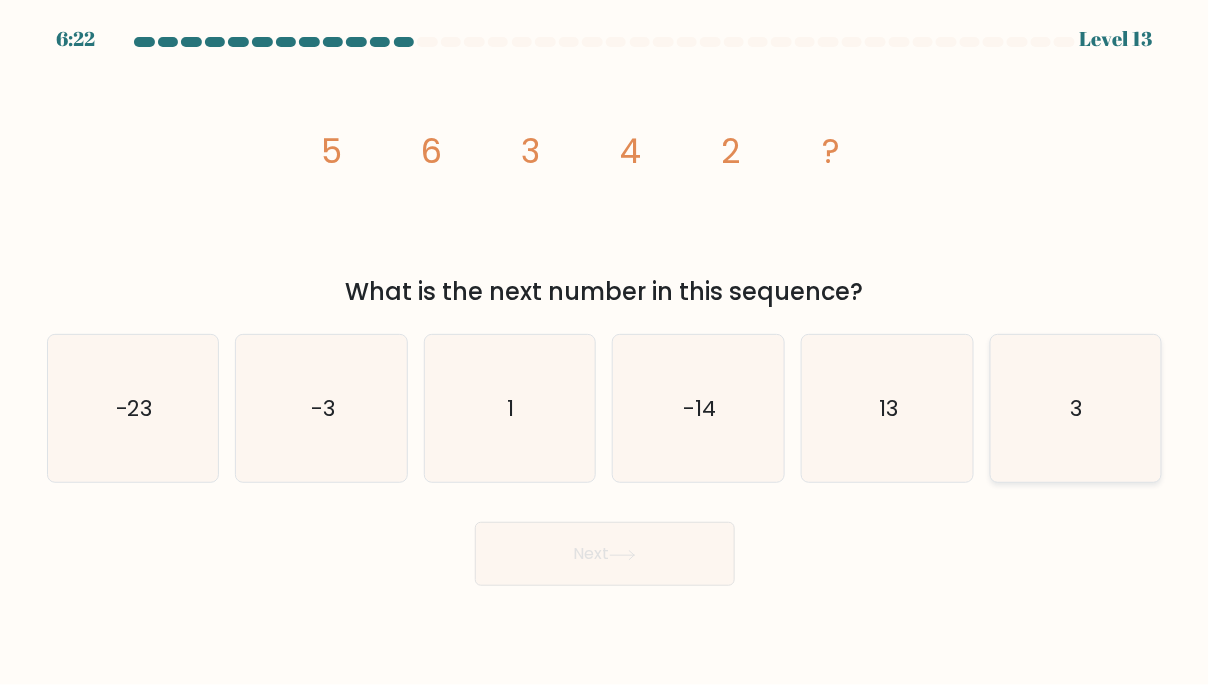 click on "3" at bounding box center [1076, 409] 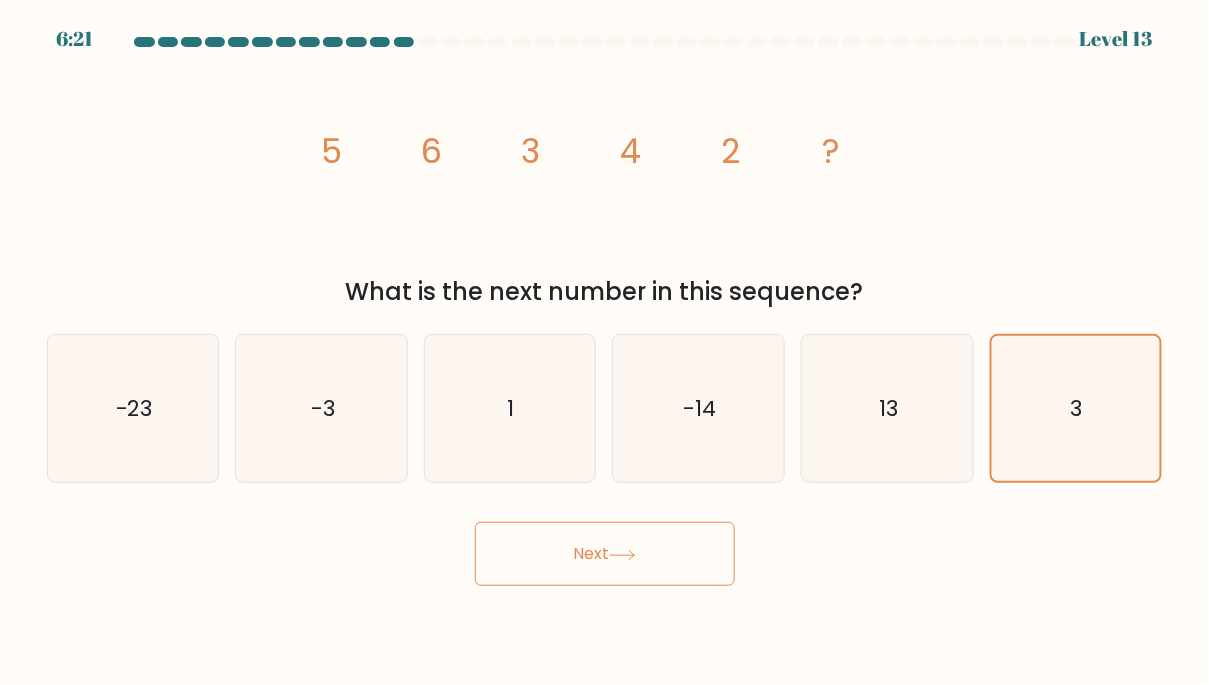 click on "Next" at bounding box center [605, 554] 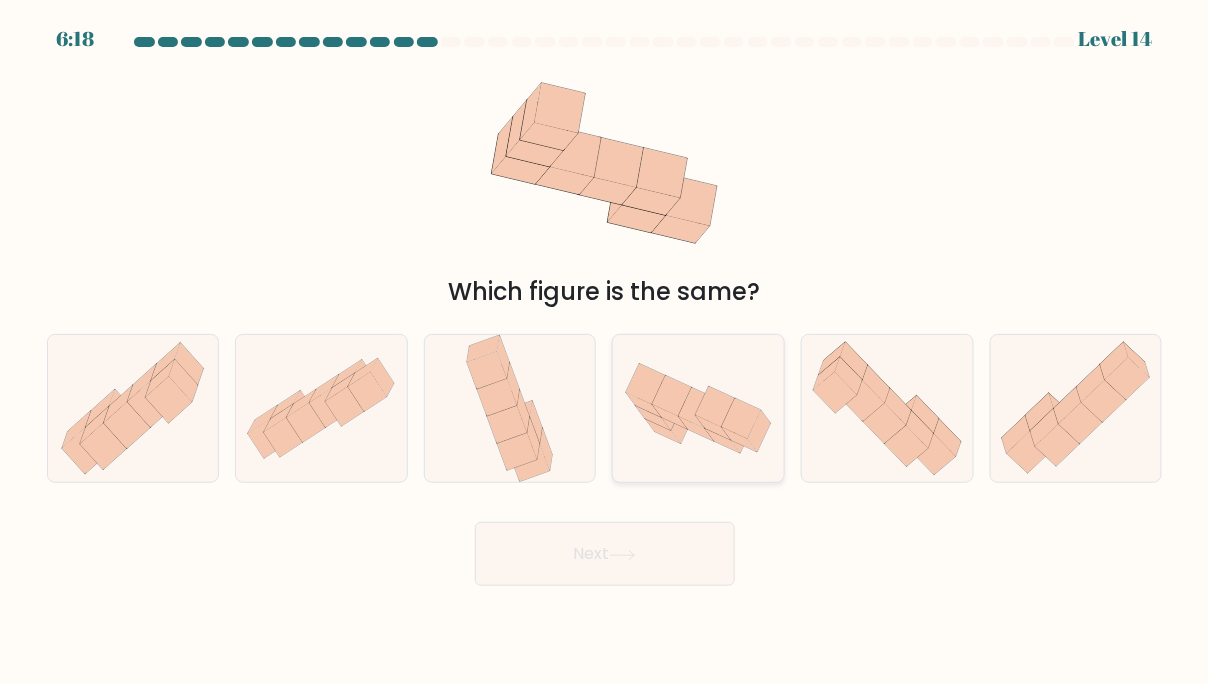 click at bounding box center (698, 408) 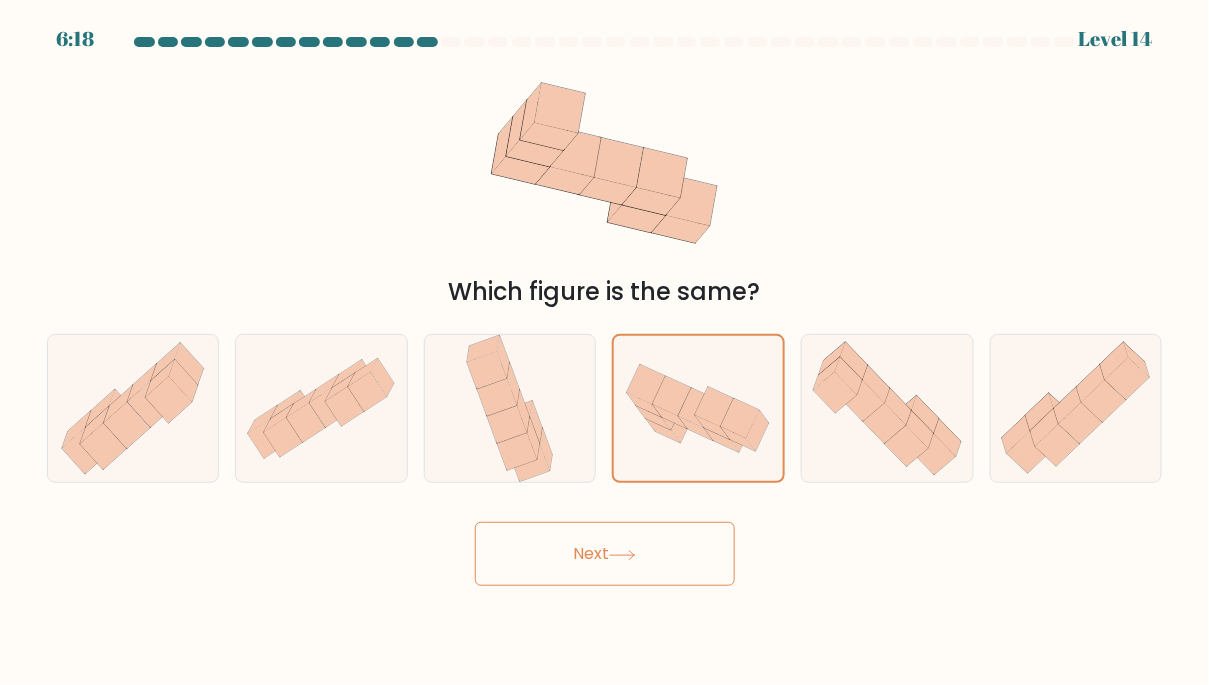 click on "Next" at bounding box center (605, 554) 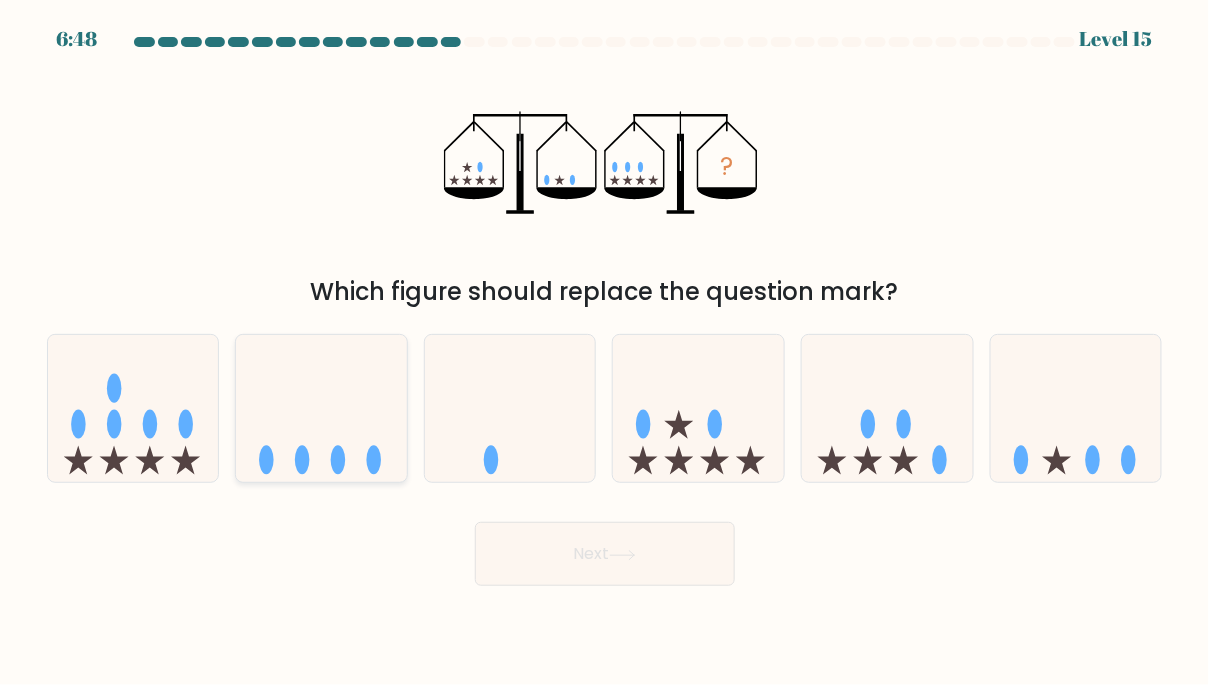click at bounding box center [321, 408] 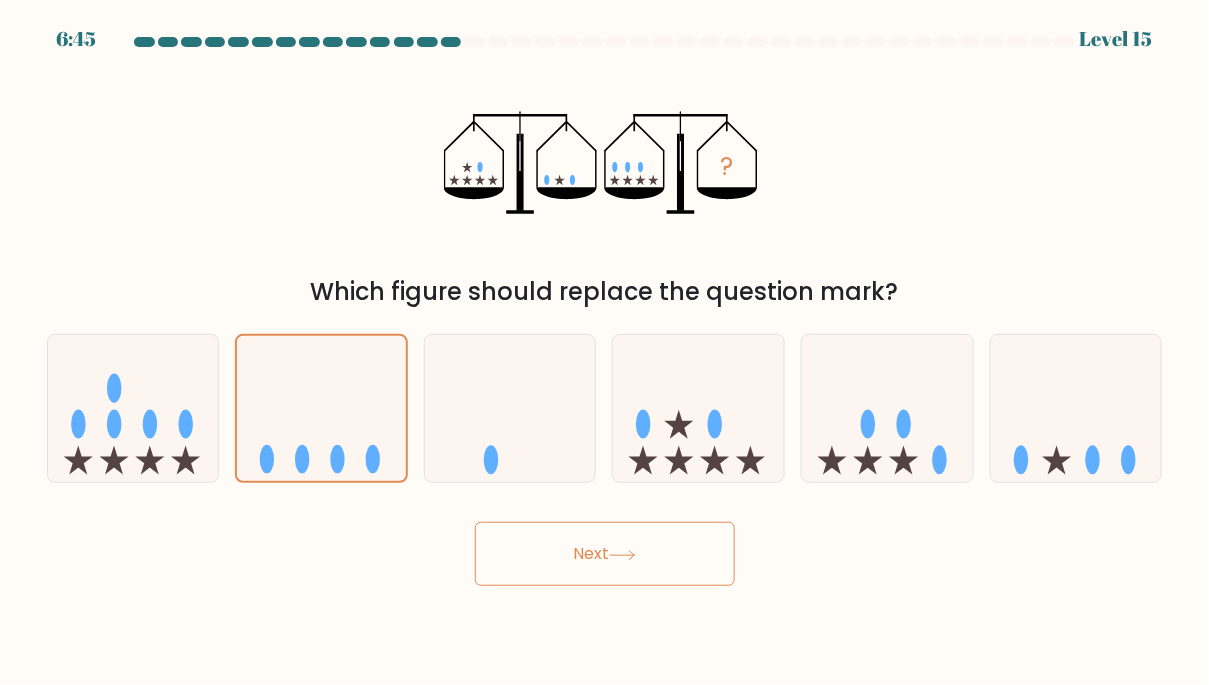 click on "Next" at bounding box center (605, 554) 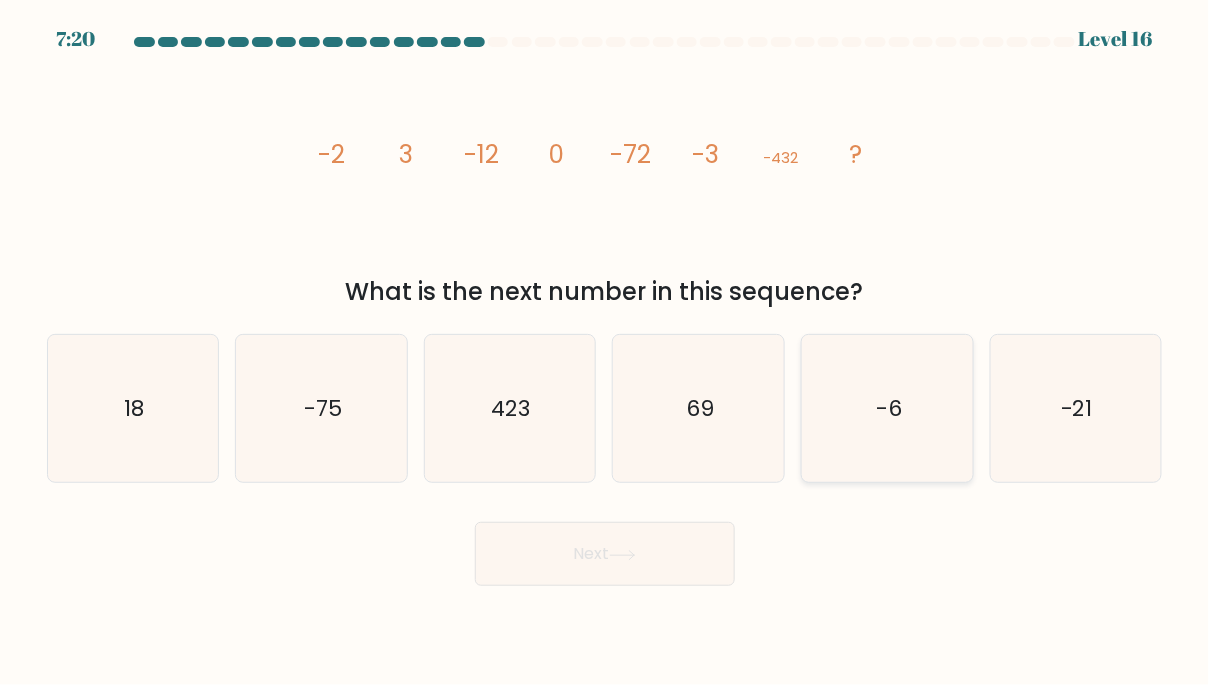 click on "-6" at bounding box center [888, 409] 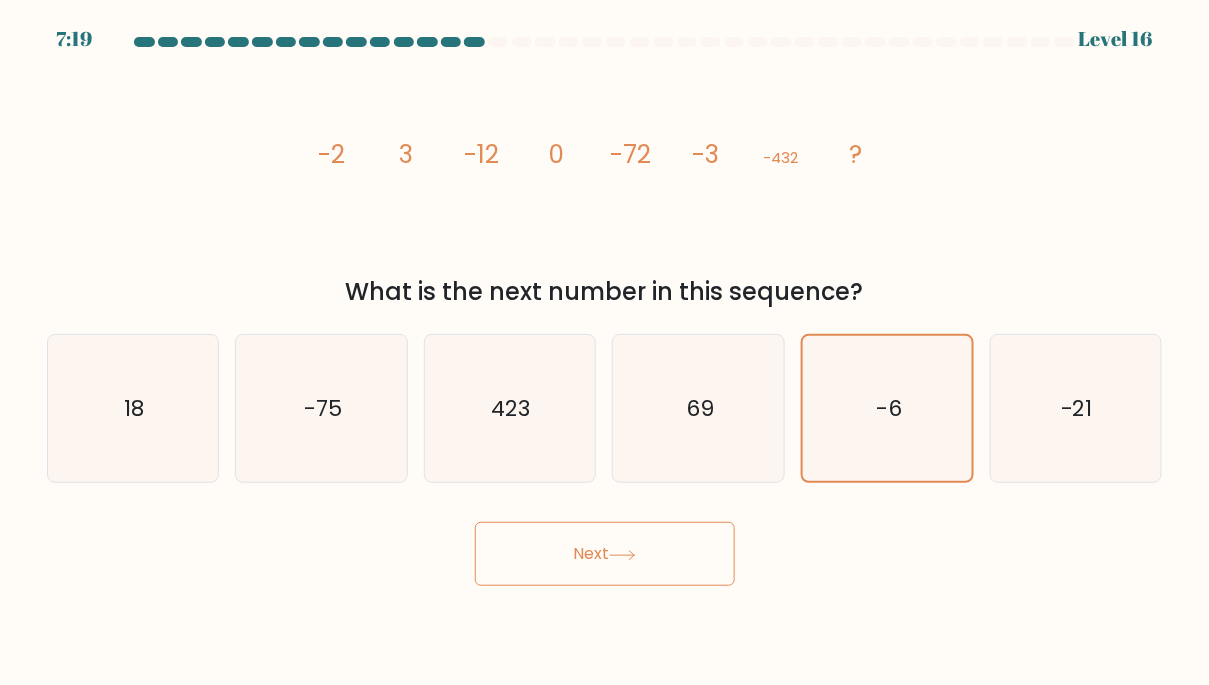 click at bounding box center (622, 555) 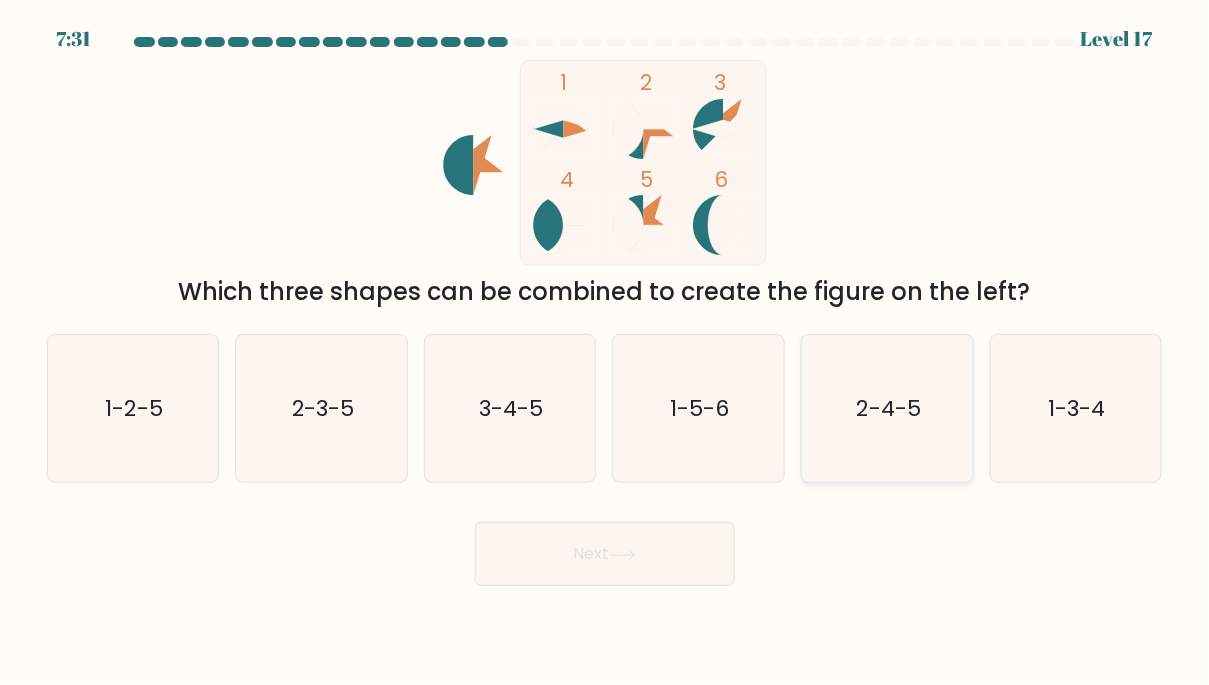 click on "2-4-5" at bounding box center (888, 408) 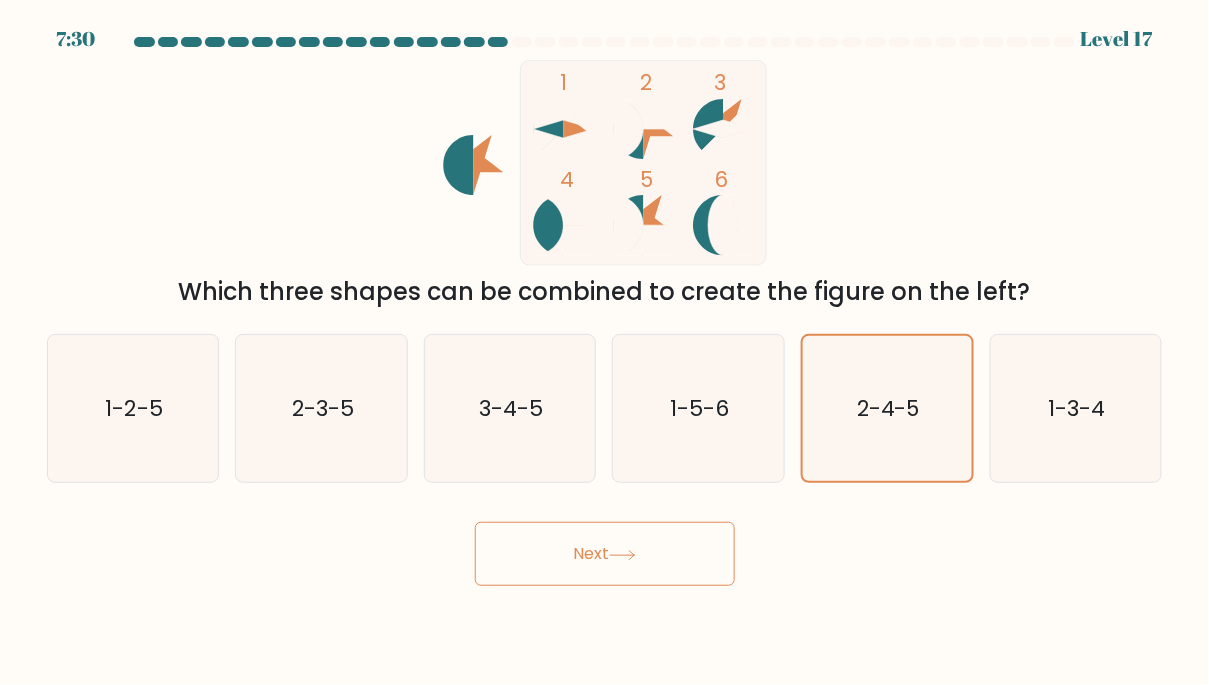 click on "Next" at bounding box center (605, 554) 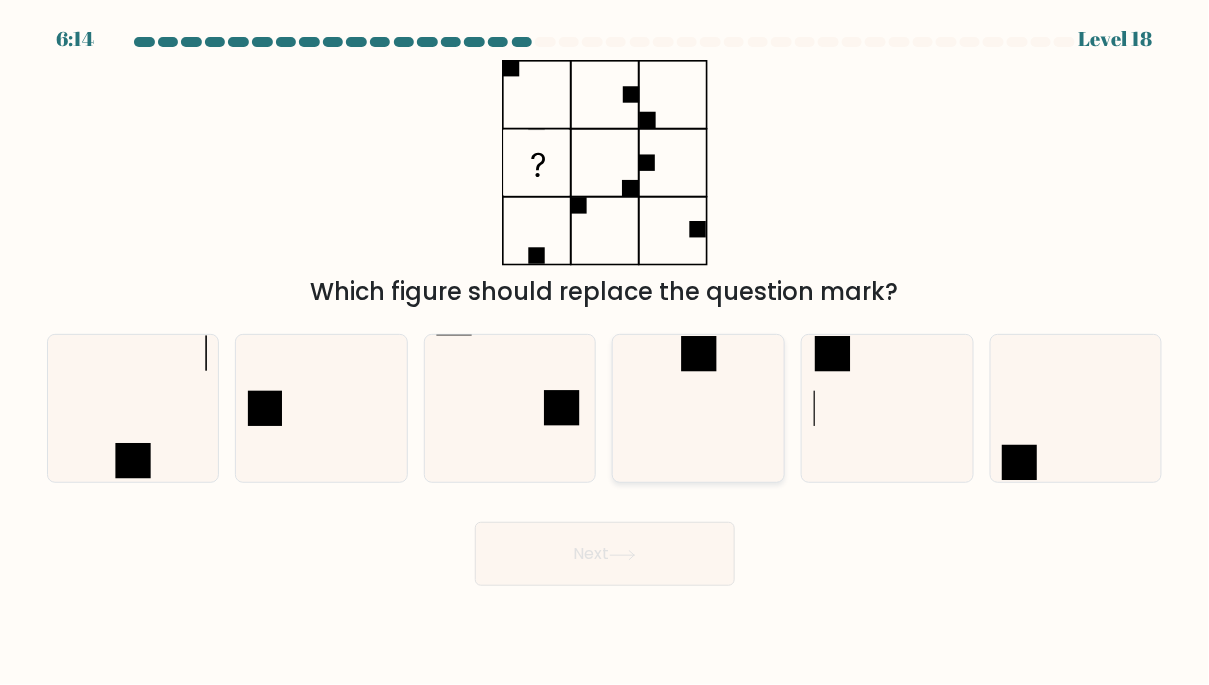click at bounding box center (699, 409) 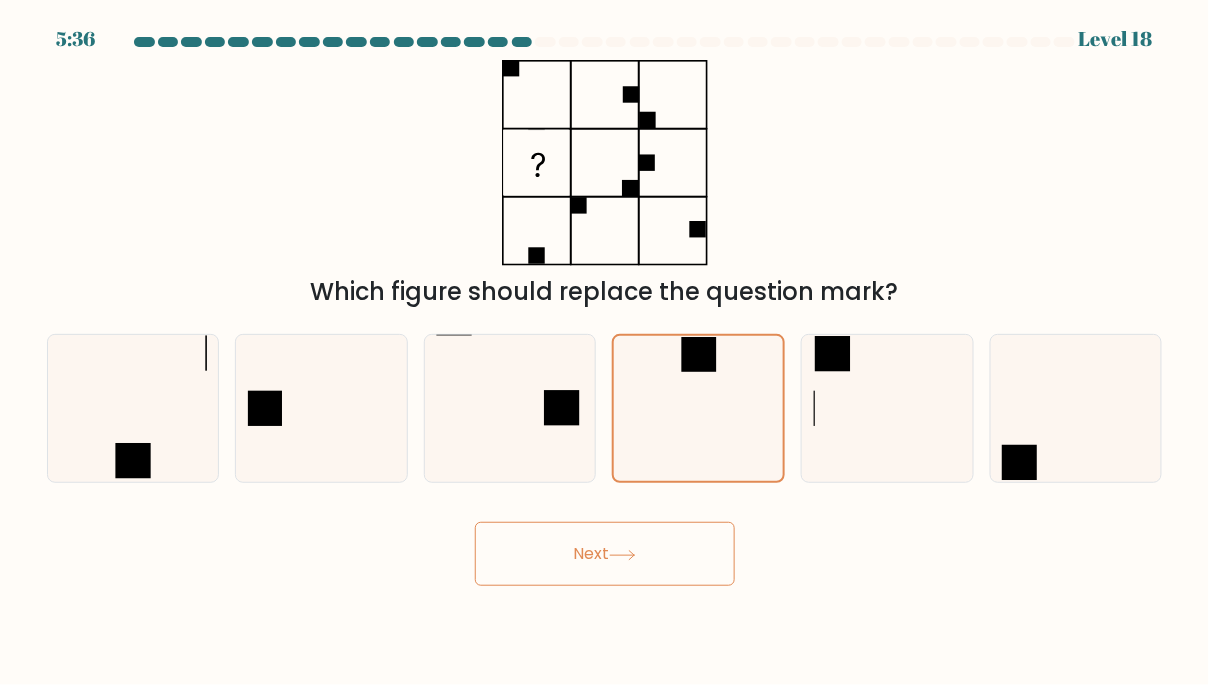 click on "Next" at bounding box center [605, 554] 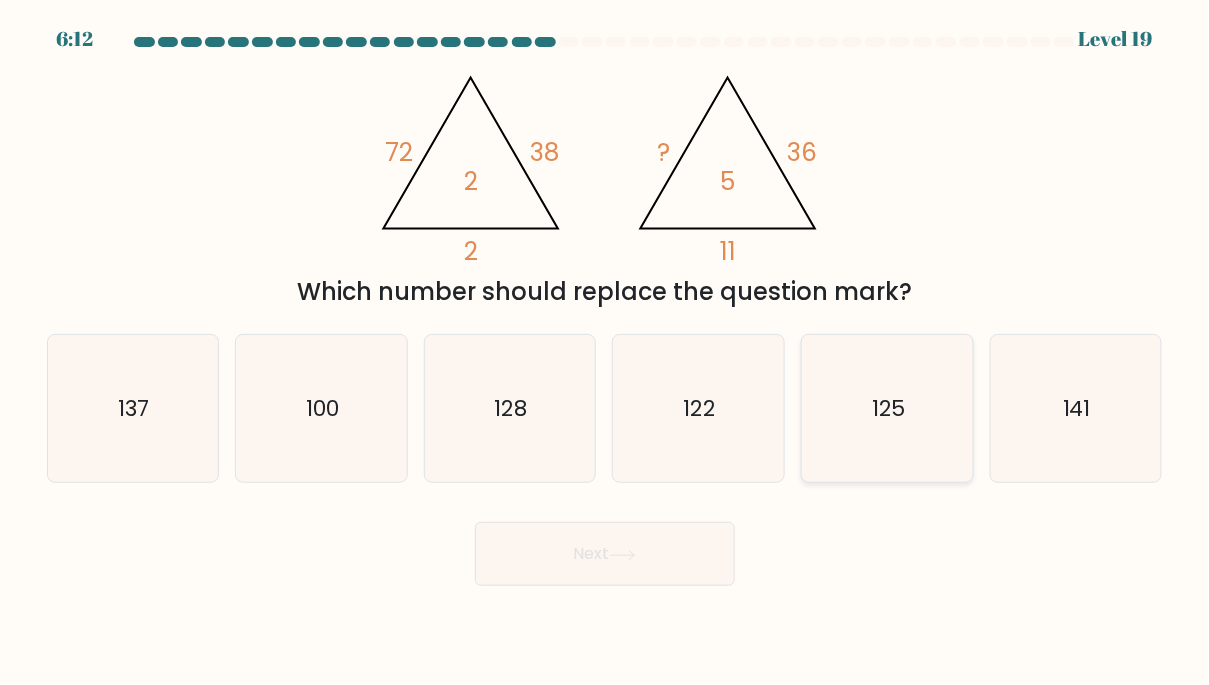 click on "125" at bounding box center [888, 409] 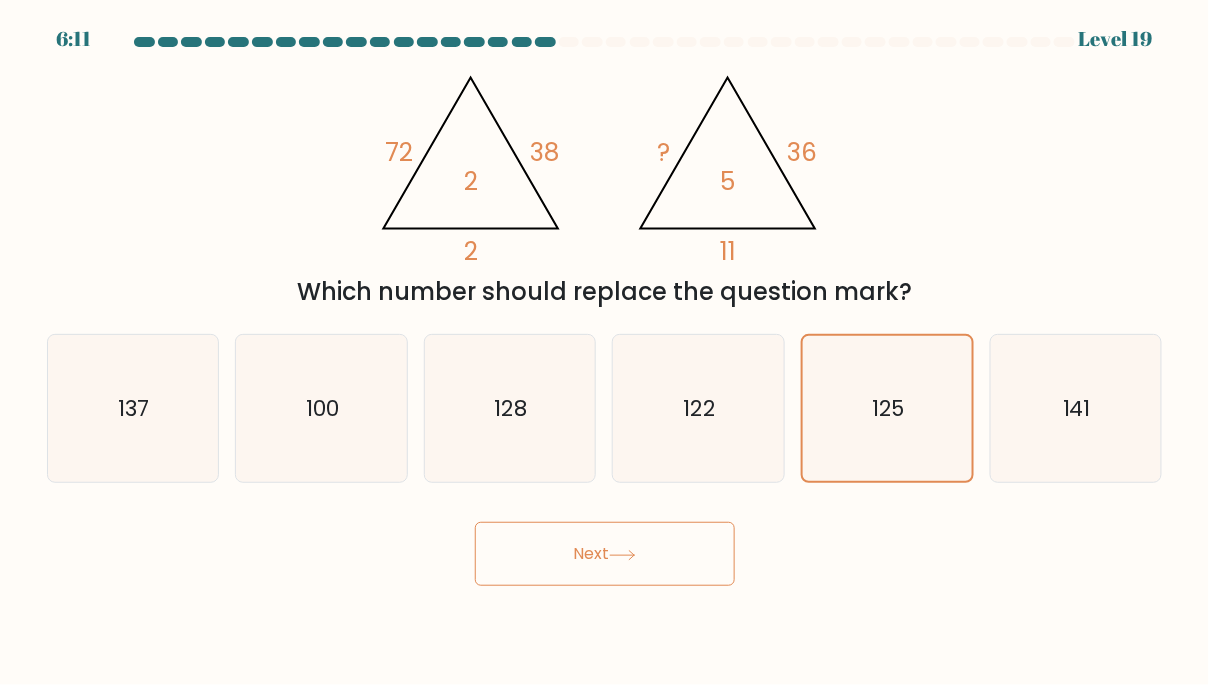 click on "Next" at bounding box center [605, 554] 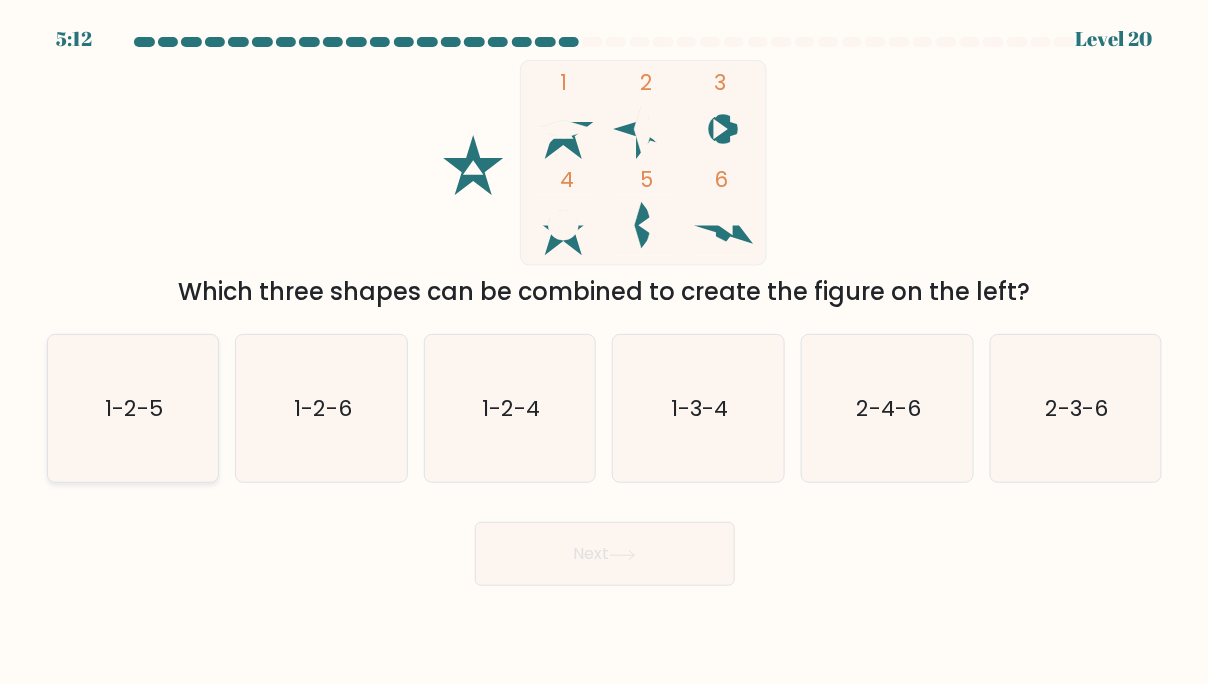 click on "1-2-5" at bounding box center (133, 409) 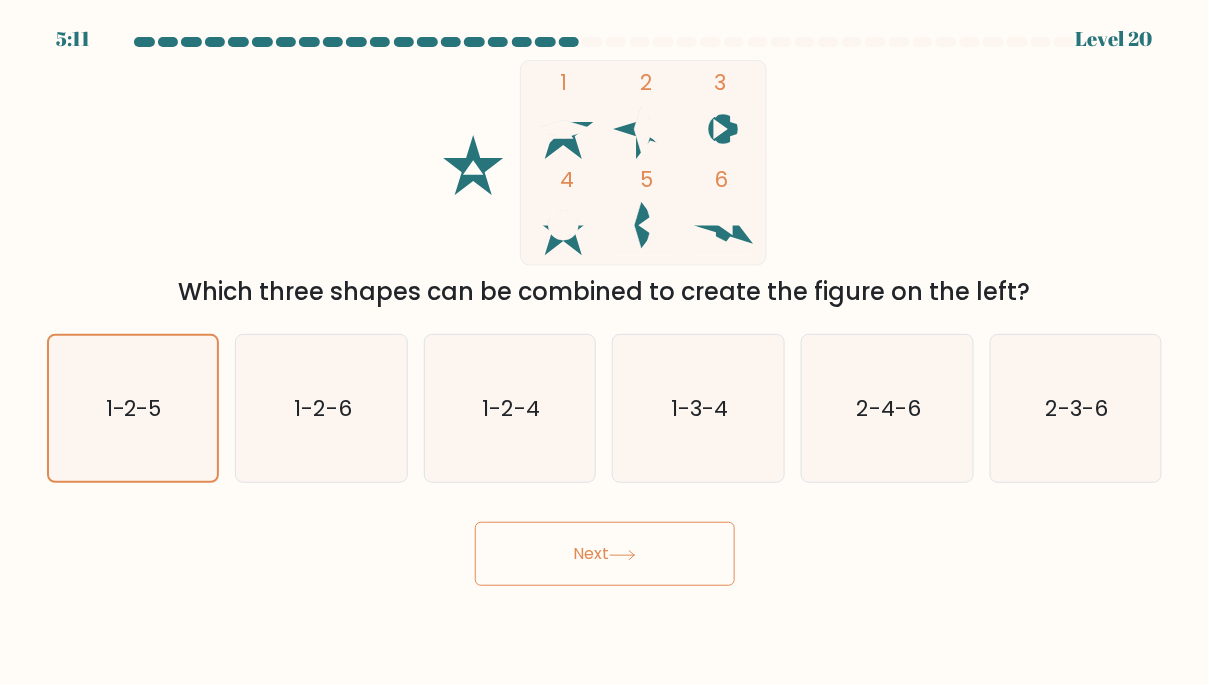 click on "Next" at bounding box center [605, 554] 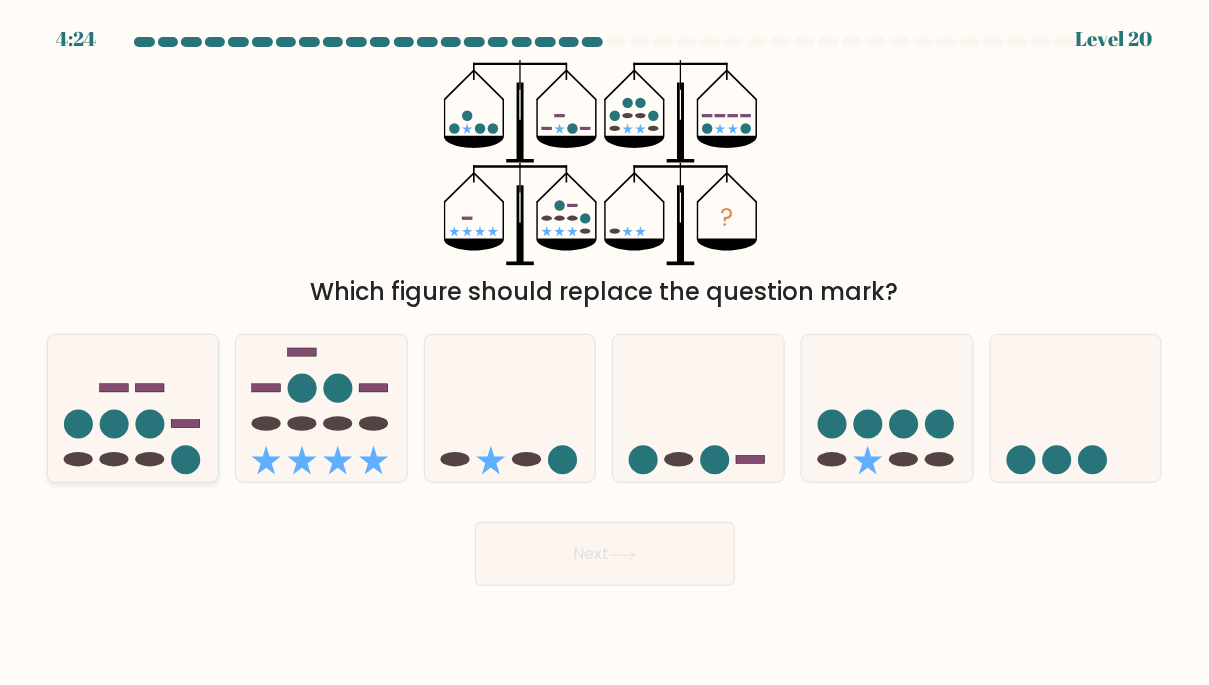 click at bounding box center [133, 408] 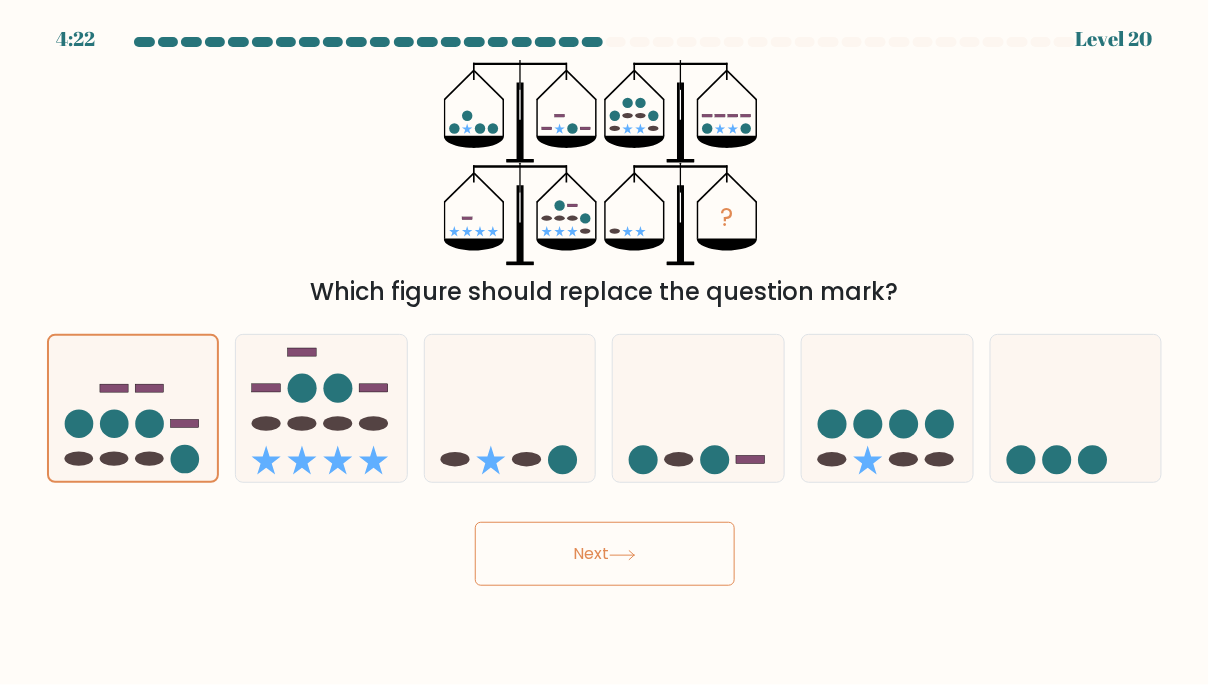 click on "Next" at bounding box center [605, 554] 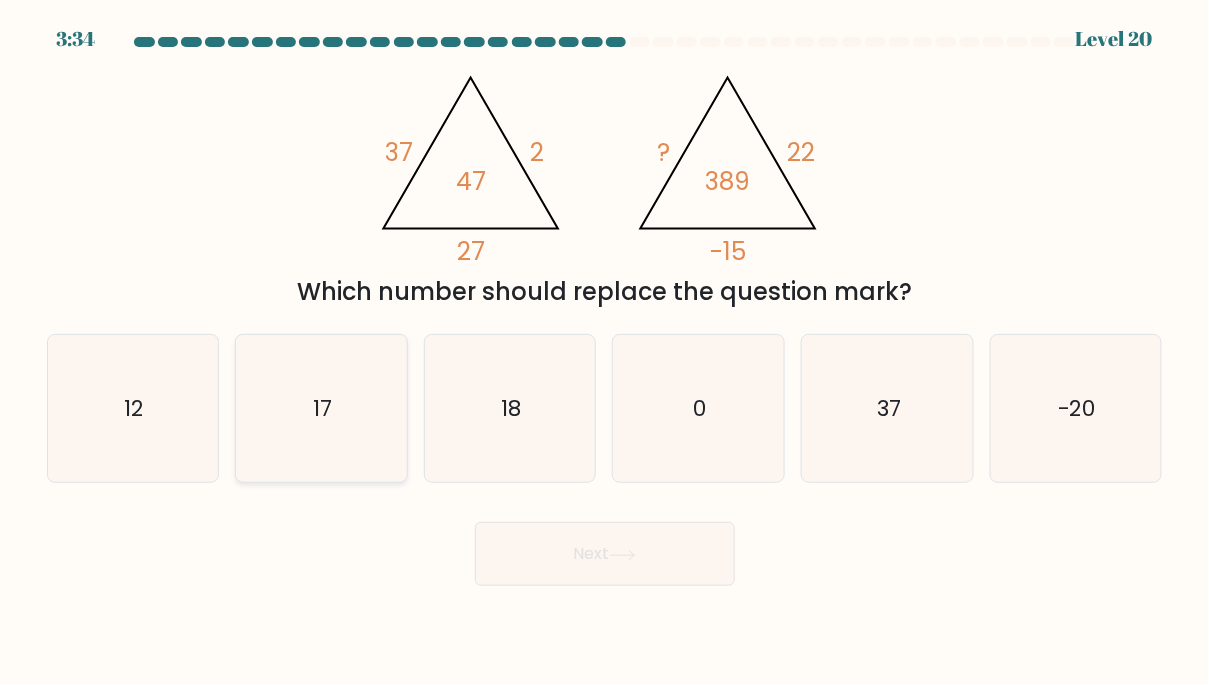 click on "17" at bounding box center [322, 409] 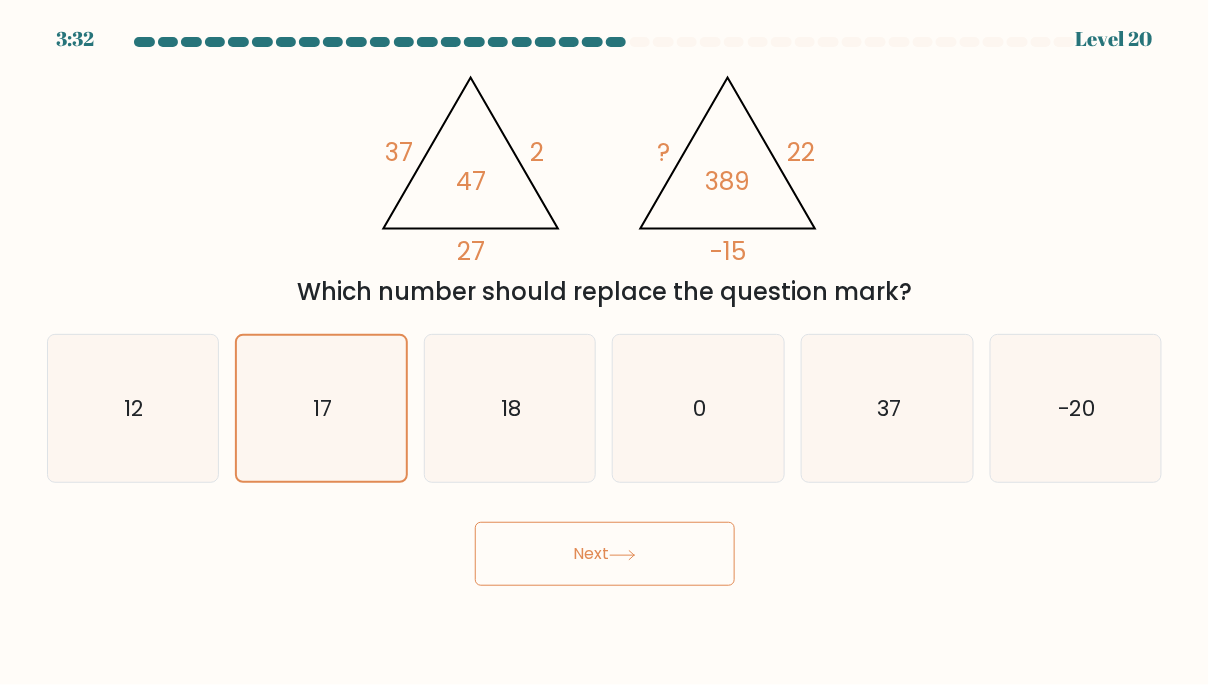 click on "Next" at bounding box center [605, 554] 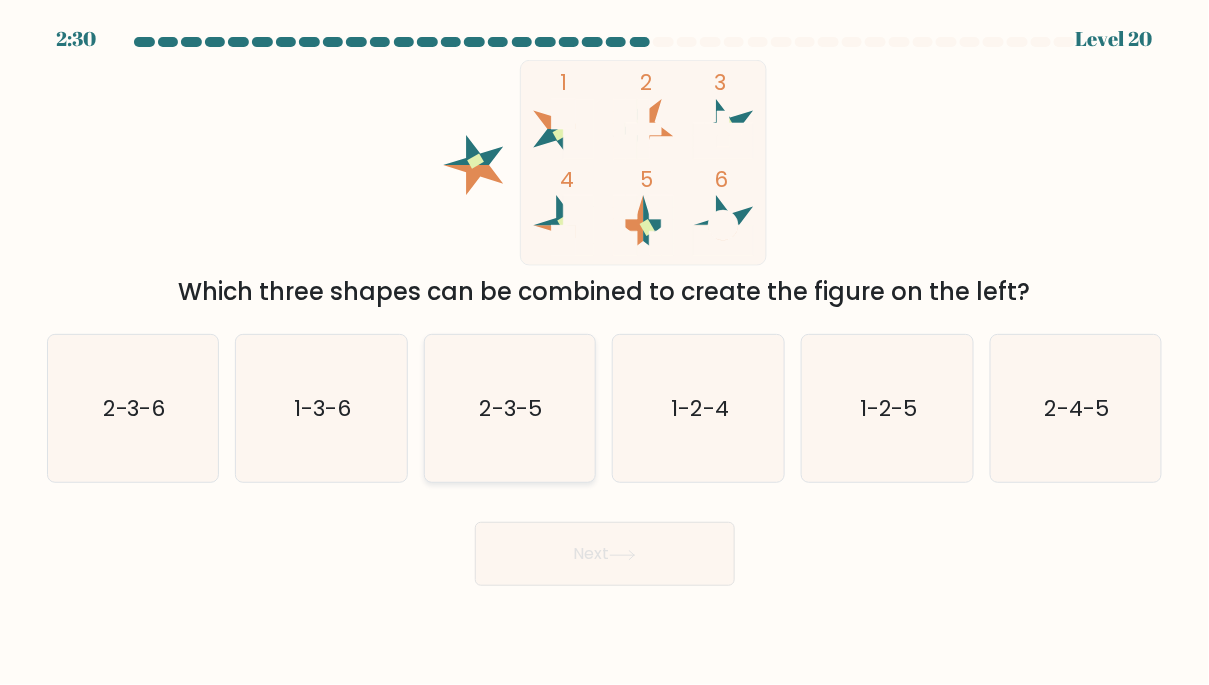 click on "2-3-5" at bounding box center (511, 408) 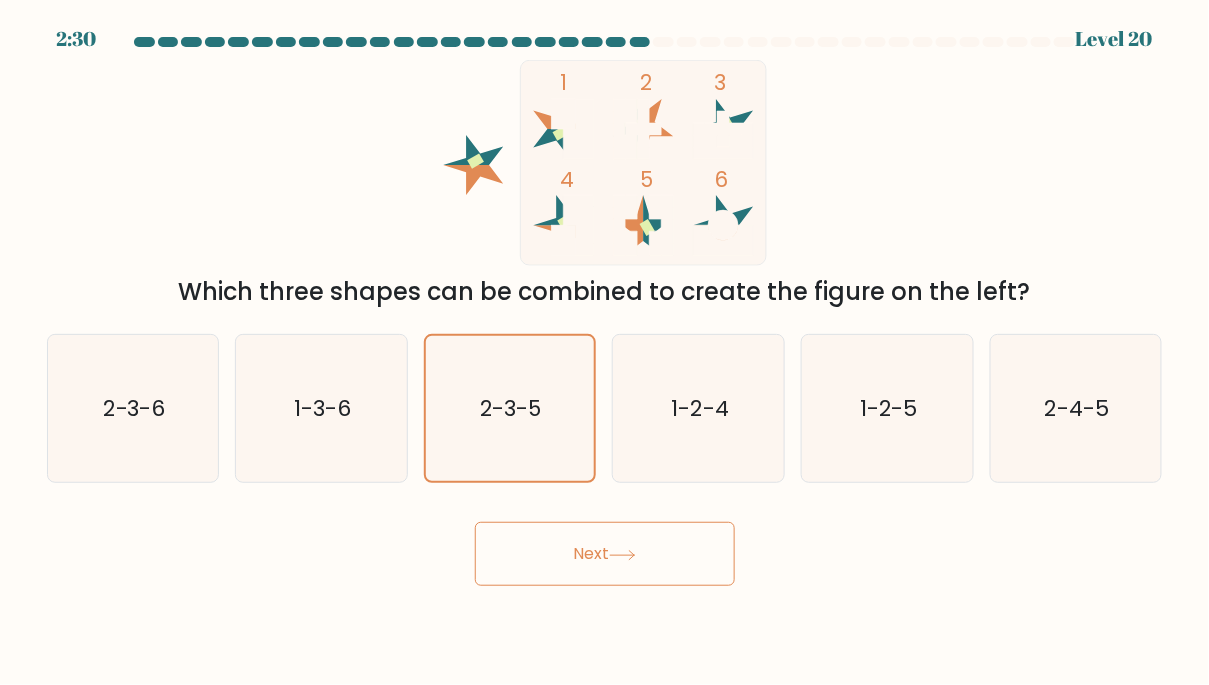 click on "Next" at bounding box center [605, 554] 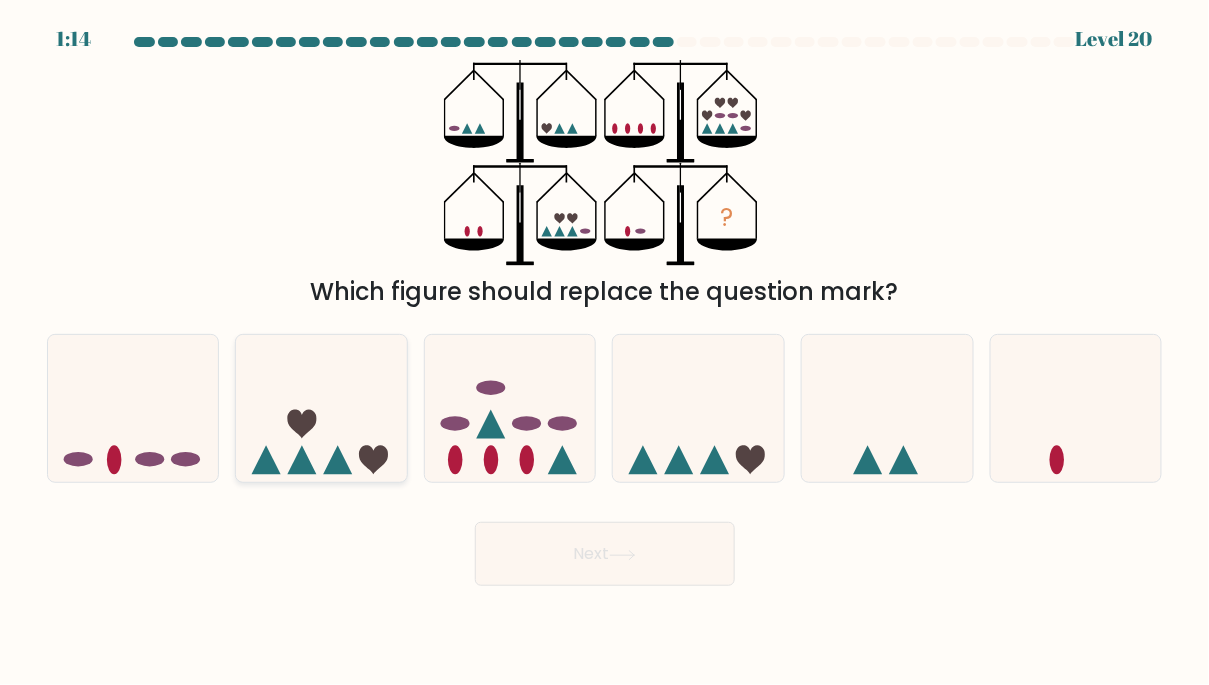 click at bounding box center (321, 408) 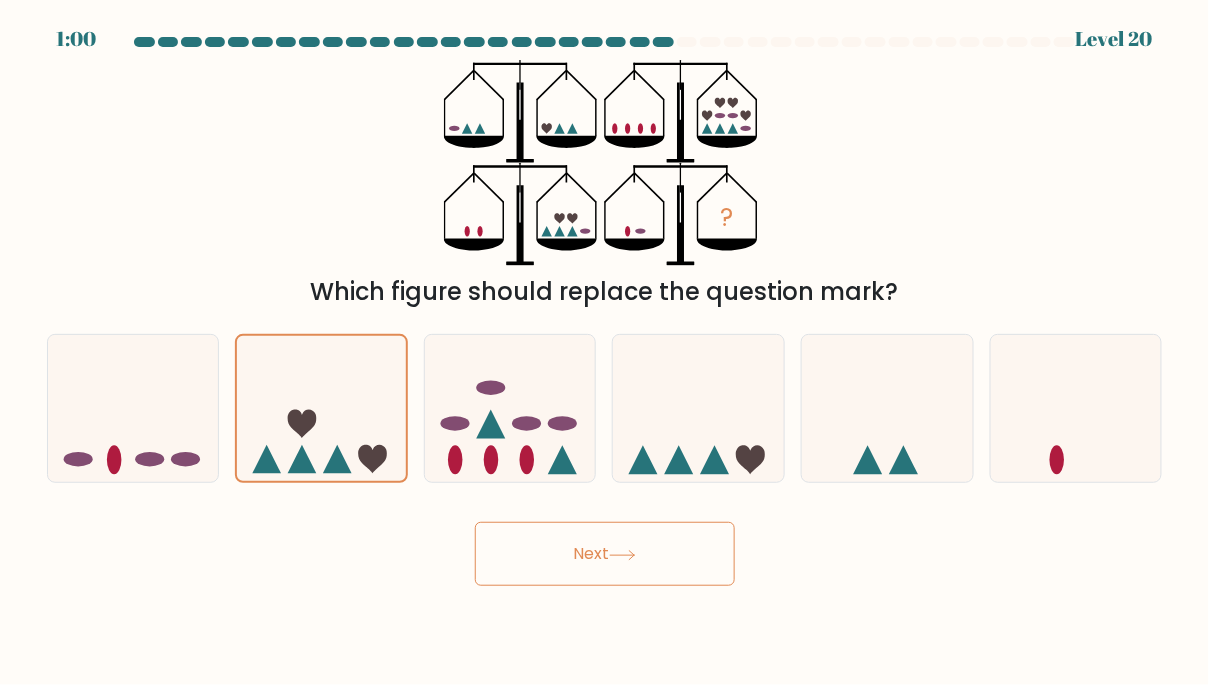click on "Next" at bounding box center [605, 554] 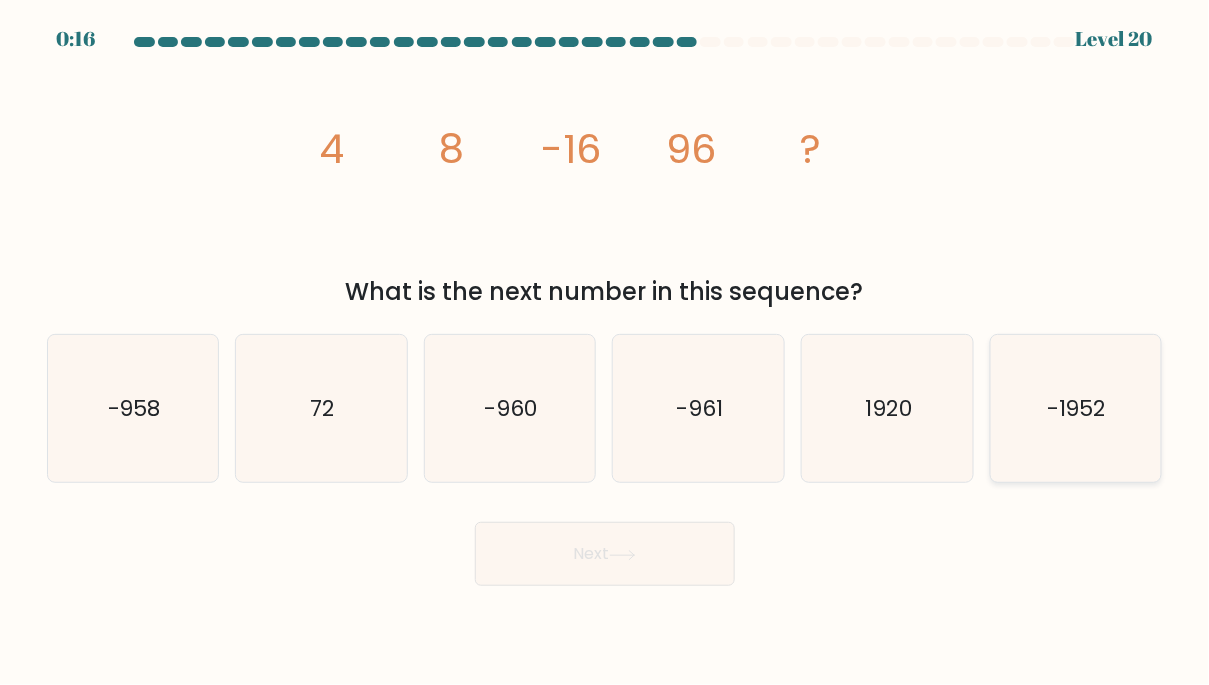 click on "-1952" at bounding box center [1076, 409] 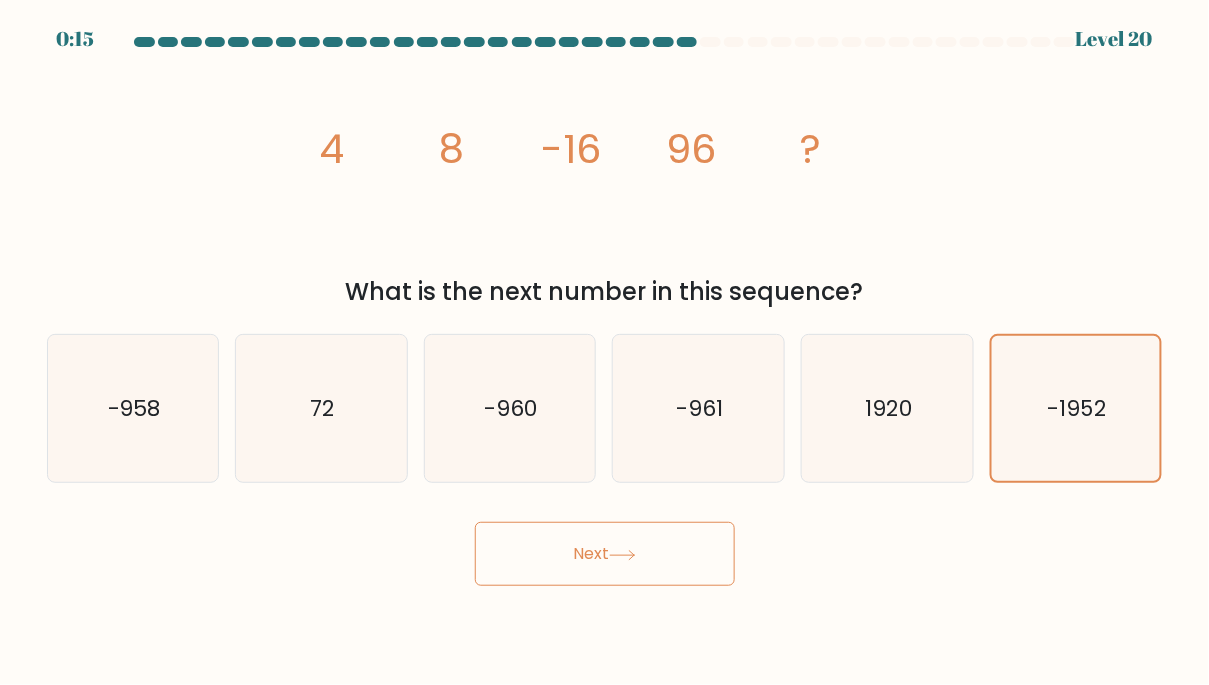 click on "Next" at bounding box center [605, 554] 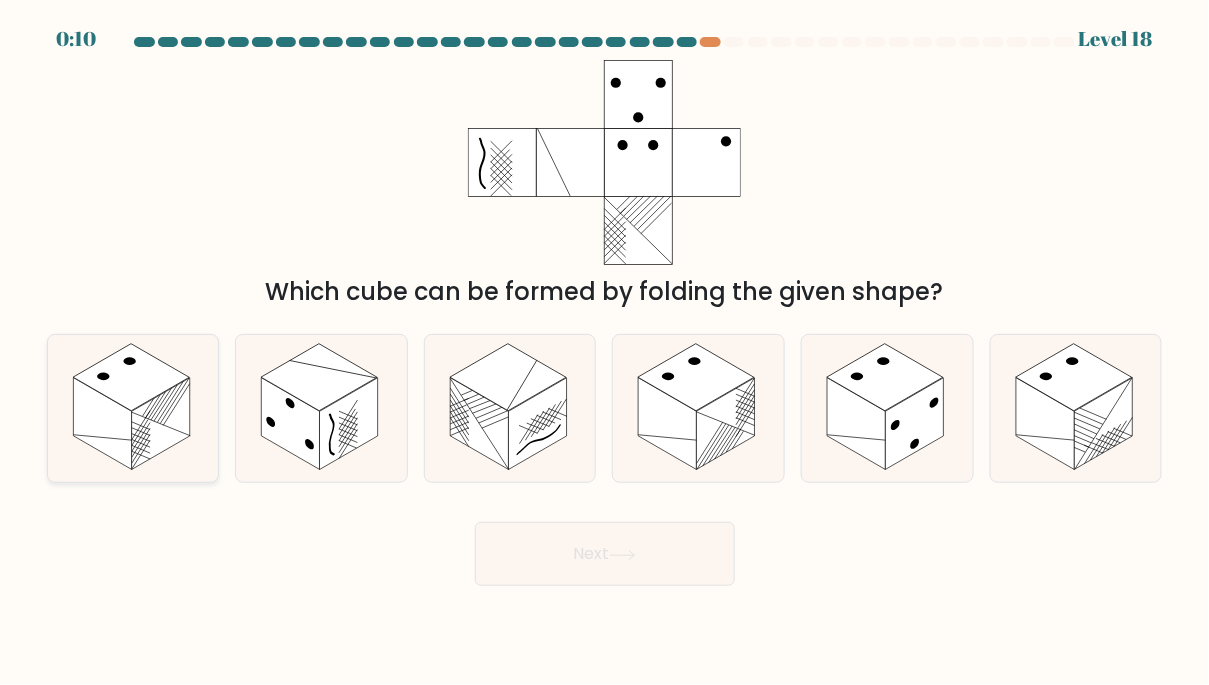 click at bounding box center (102, 424) 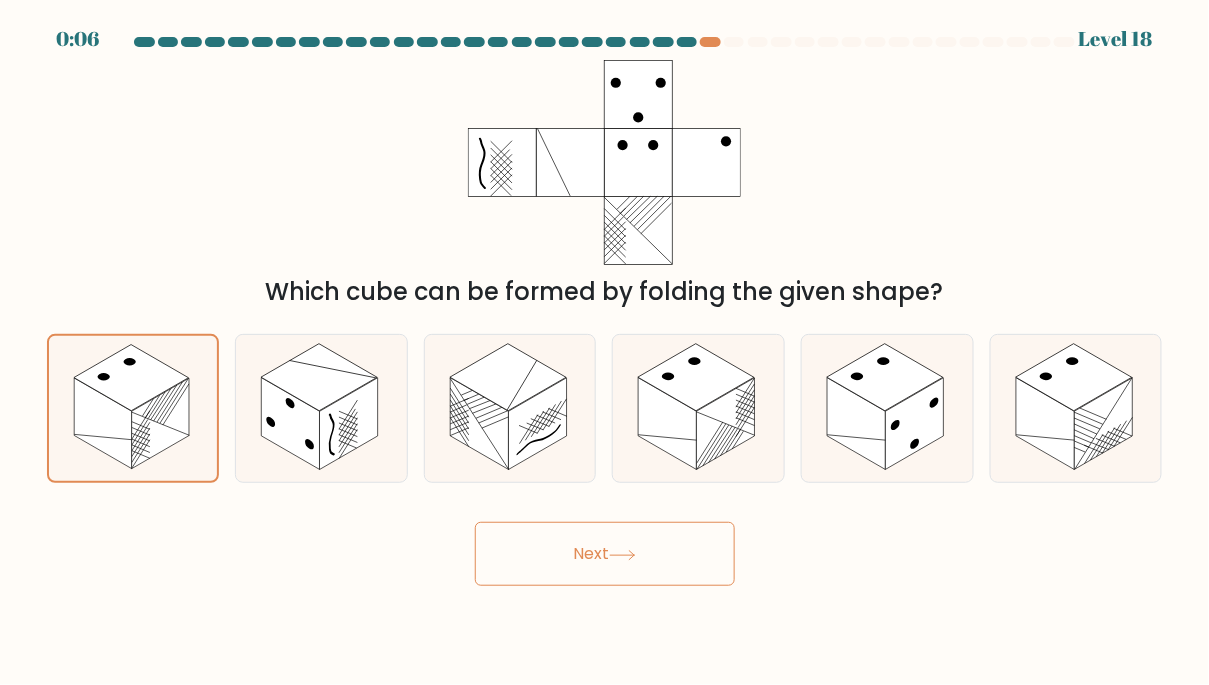 click on "Next" at bounding box center (605, 554) 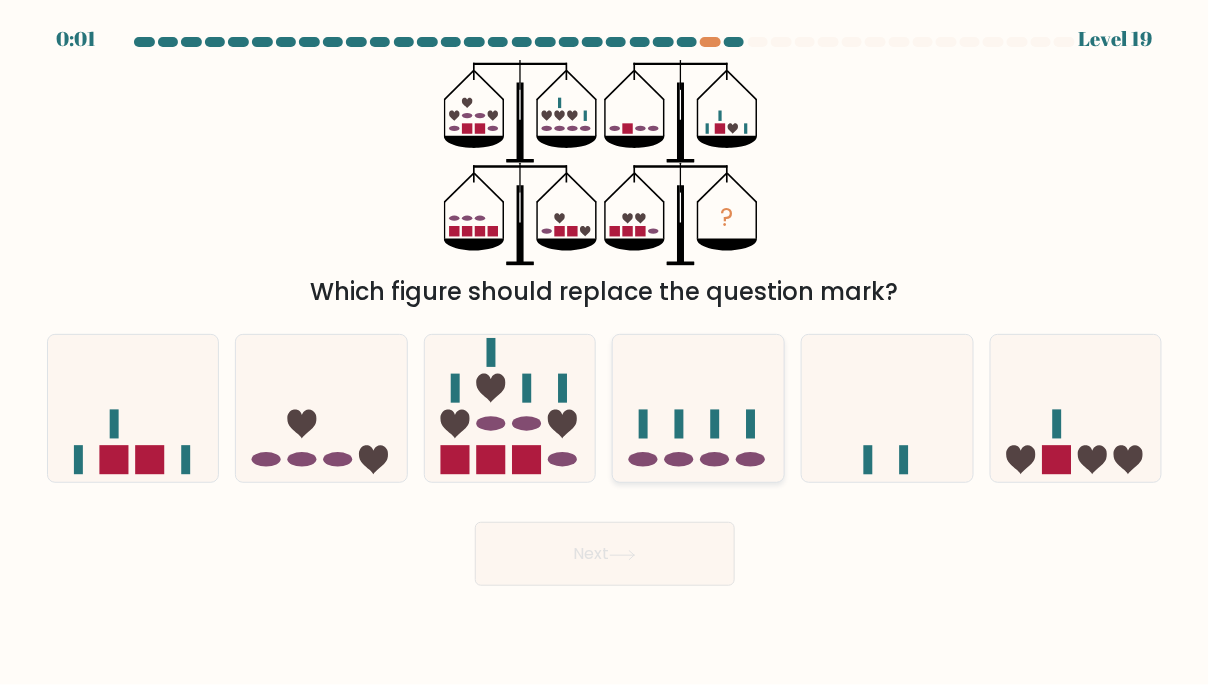 click at bounding box center [698, 408] 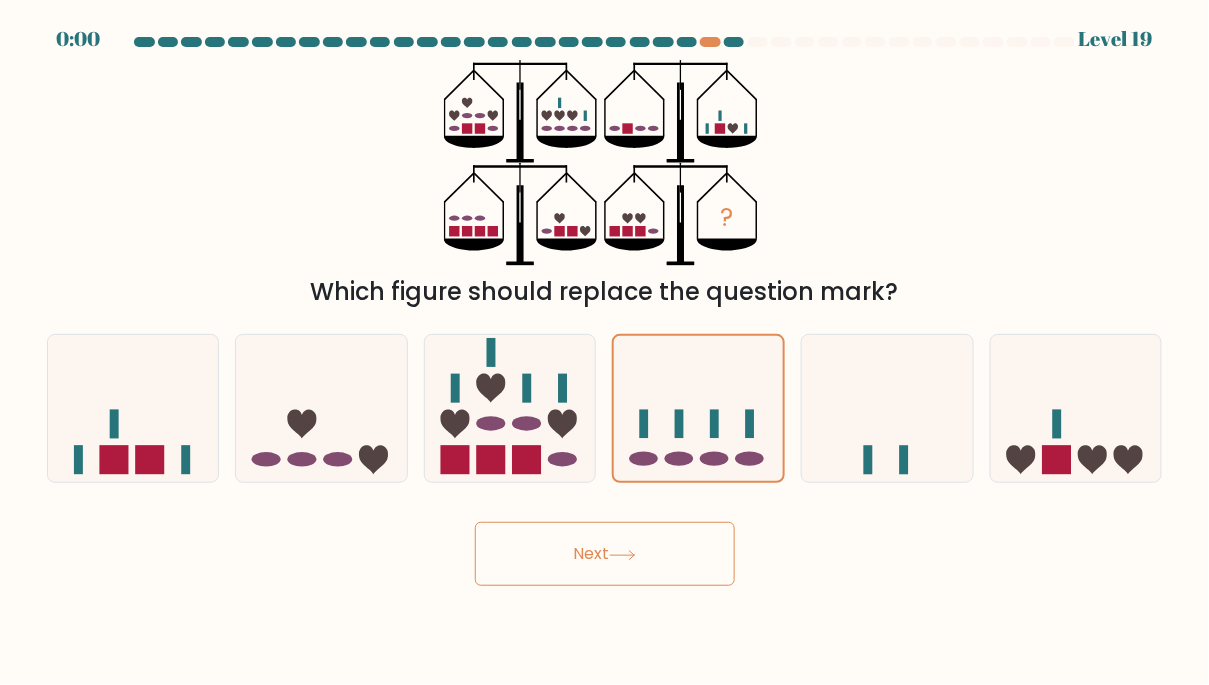 click on "Next" at bounding box center [605, 554] 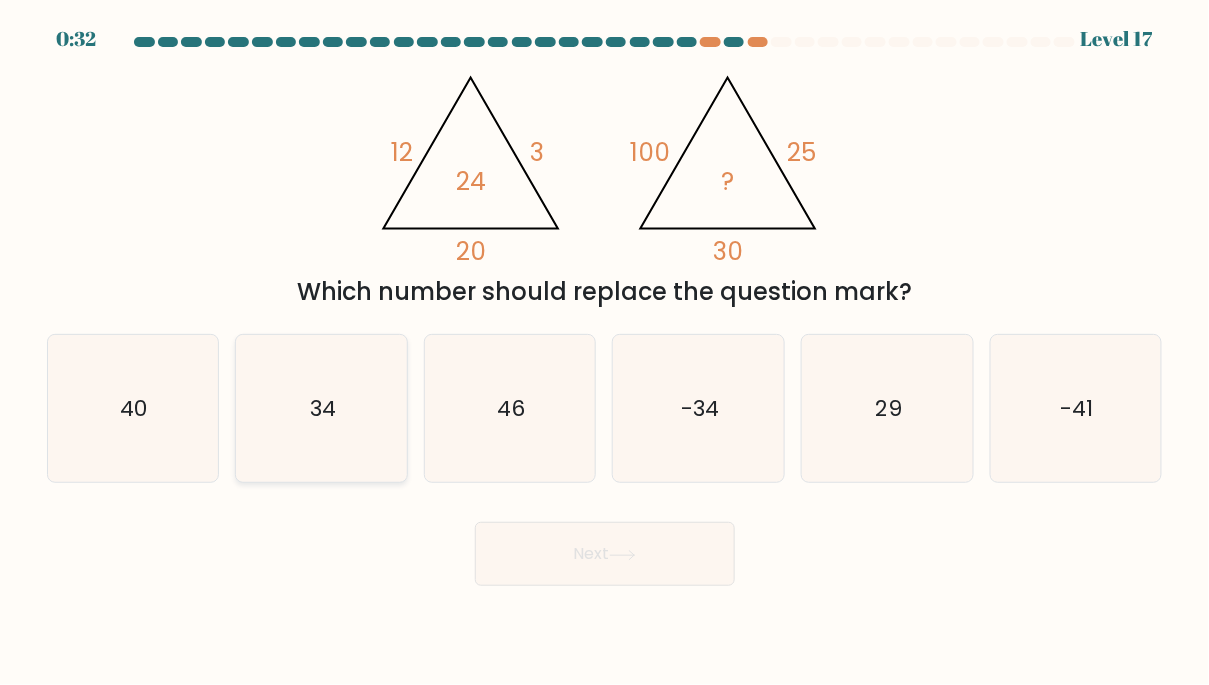 click on "34" at bounding box center (322, 409) 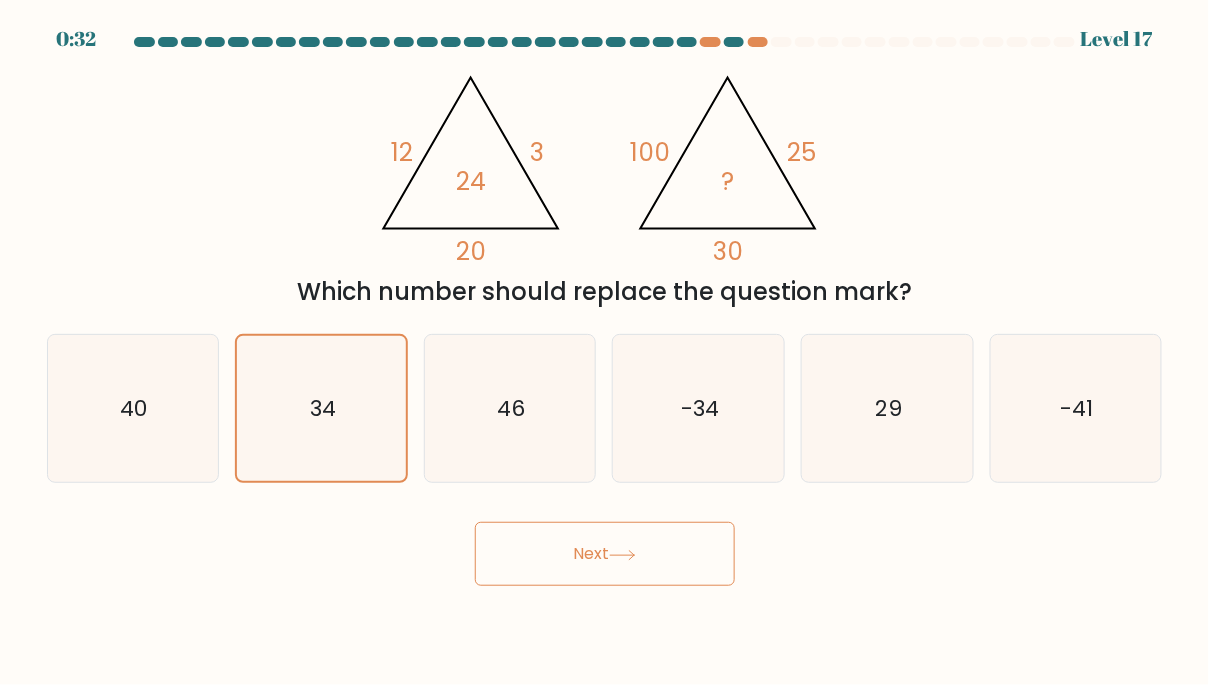 click on "Next" at bounding box center (605, 554) 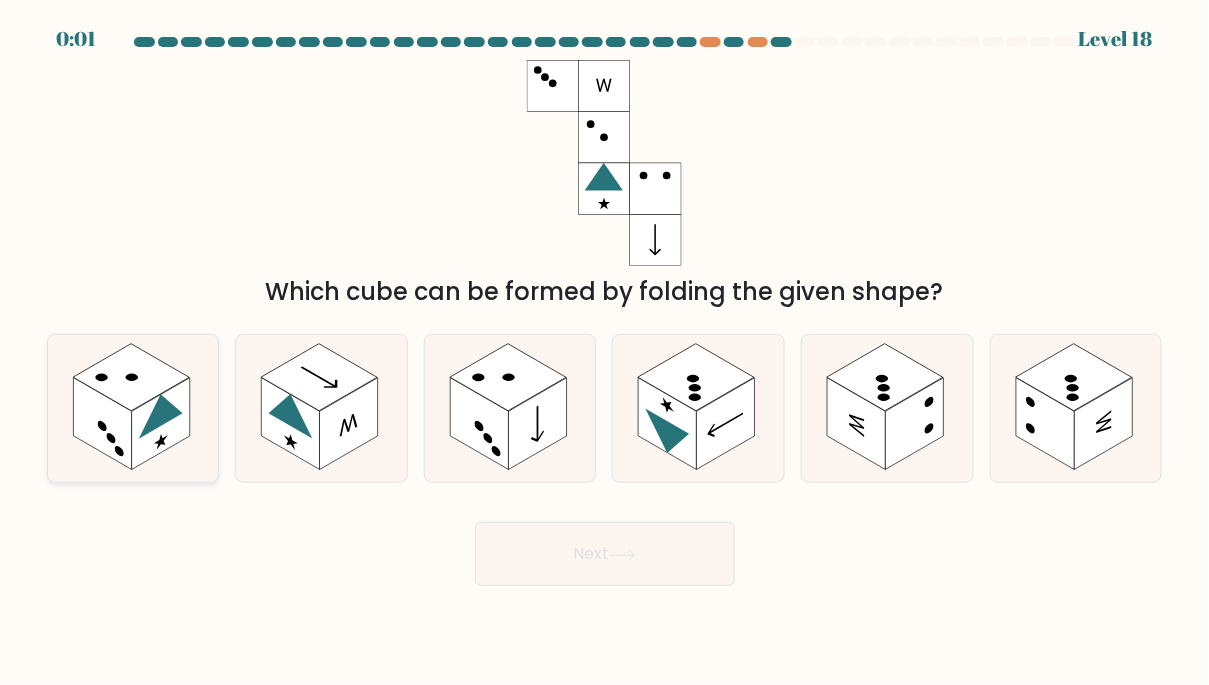 click at bounding box center (131, 376) 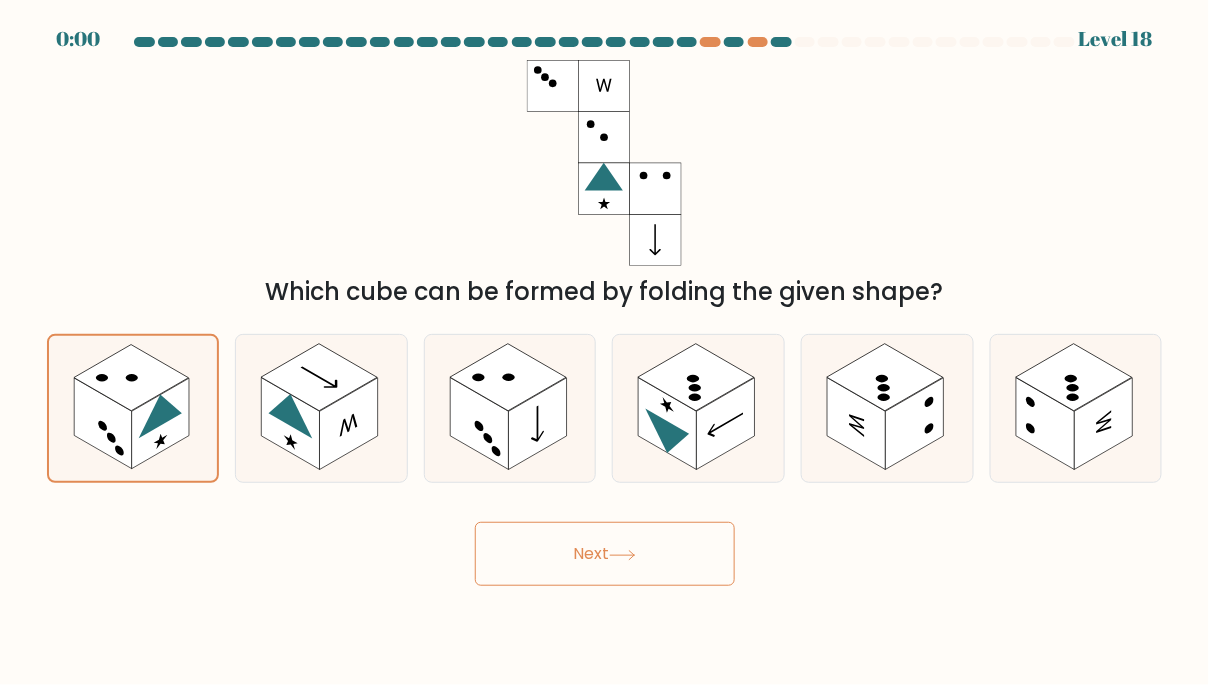 click on "Next" at bounding box center [605, 554] 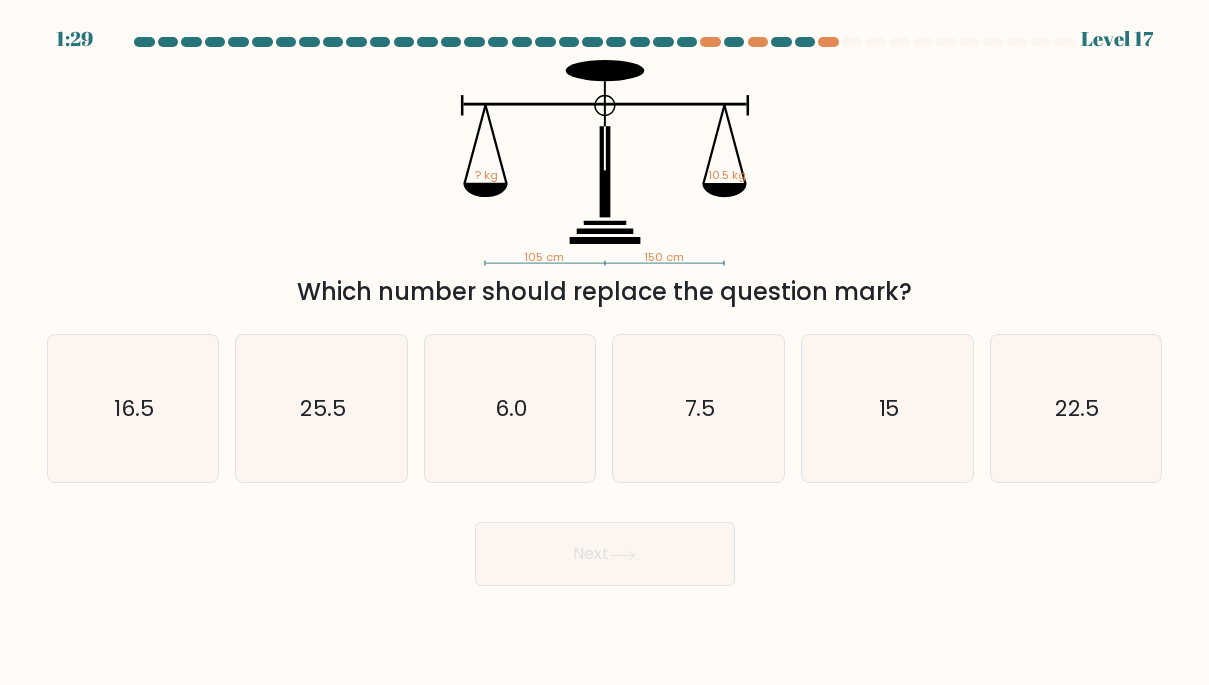scroll, scrollTop: 0, scrollLeft: 0, axis: both 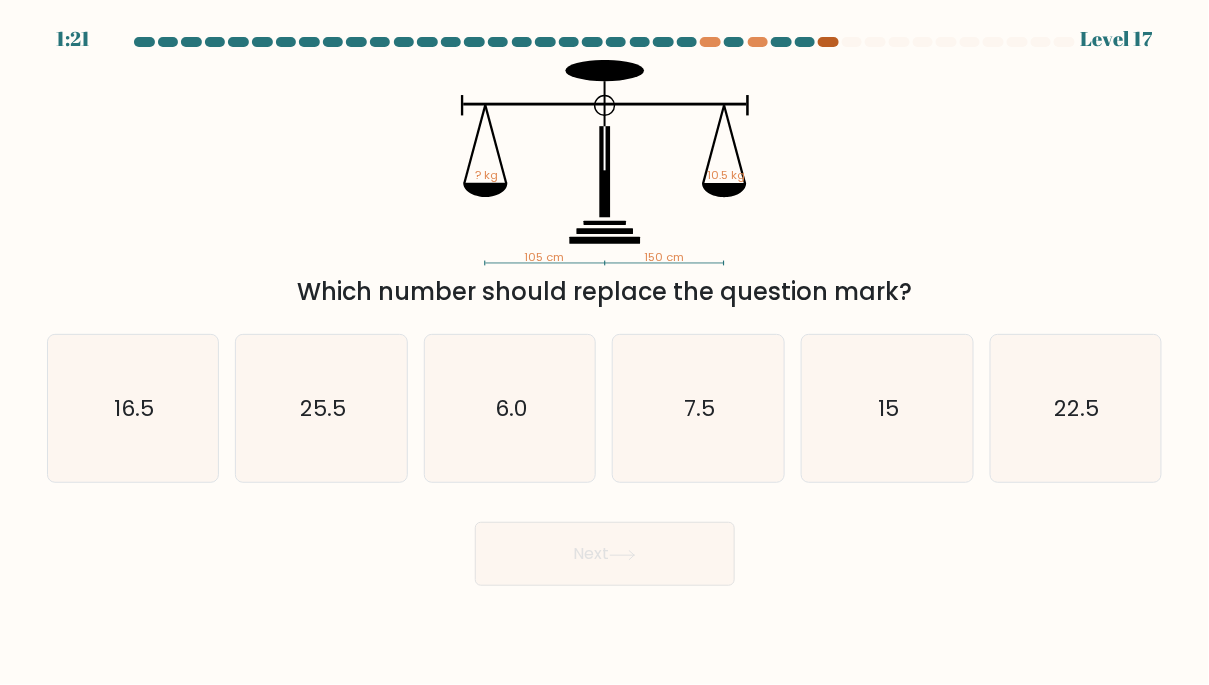 click at bounding box center (828, 42) 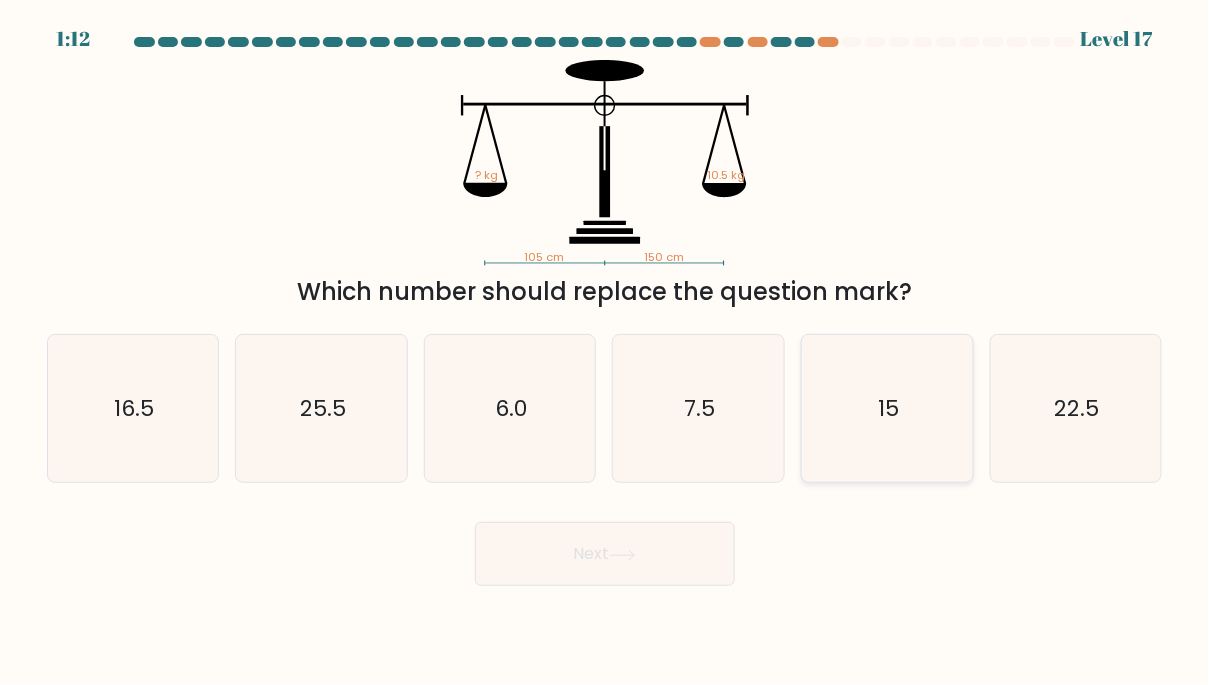 click on "15" at bounding box center [888, 409] 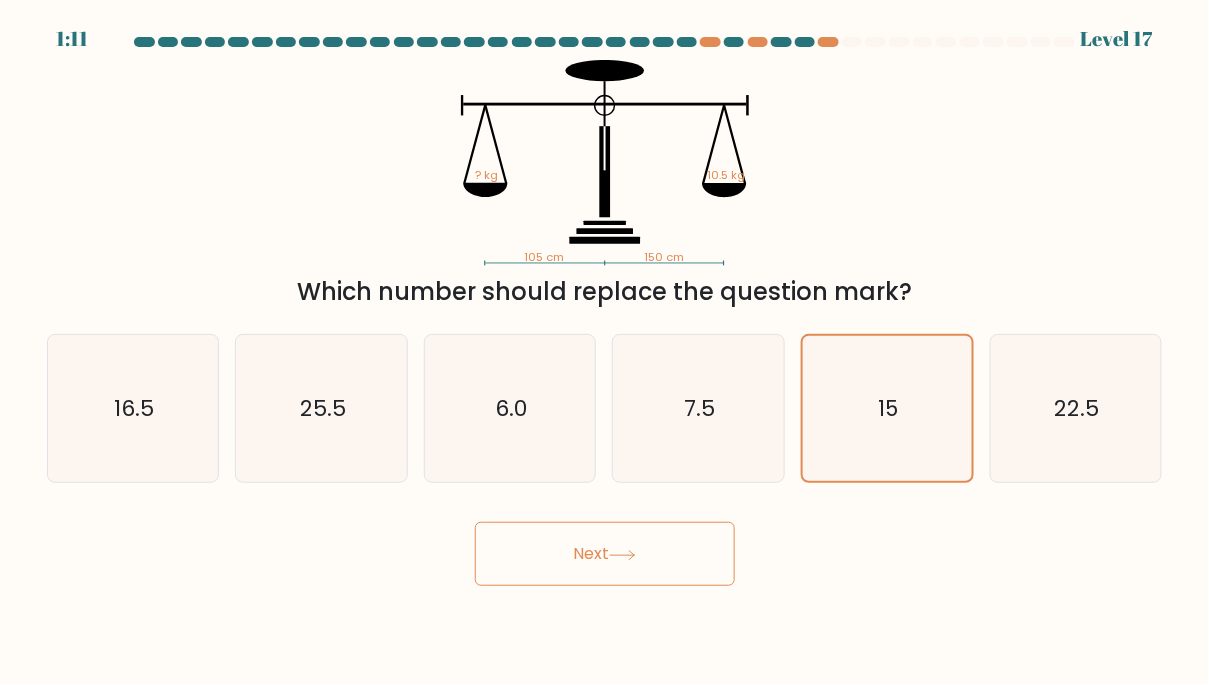 click at bounding box center [622, 555] 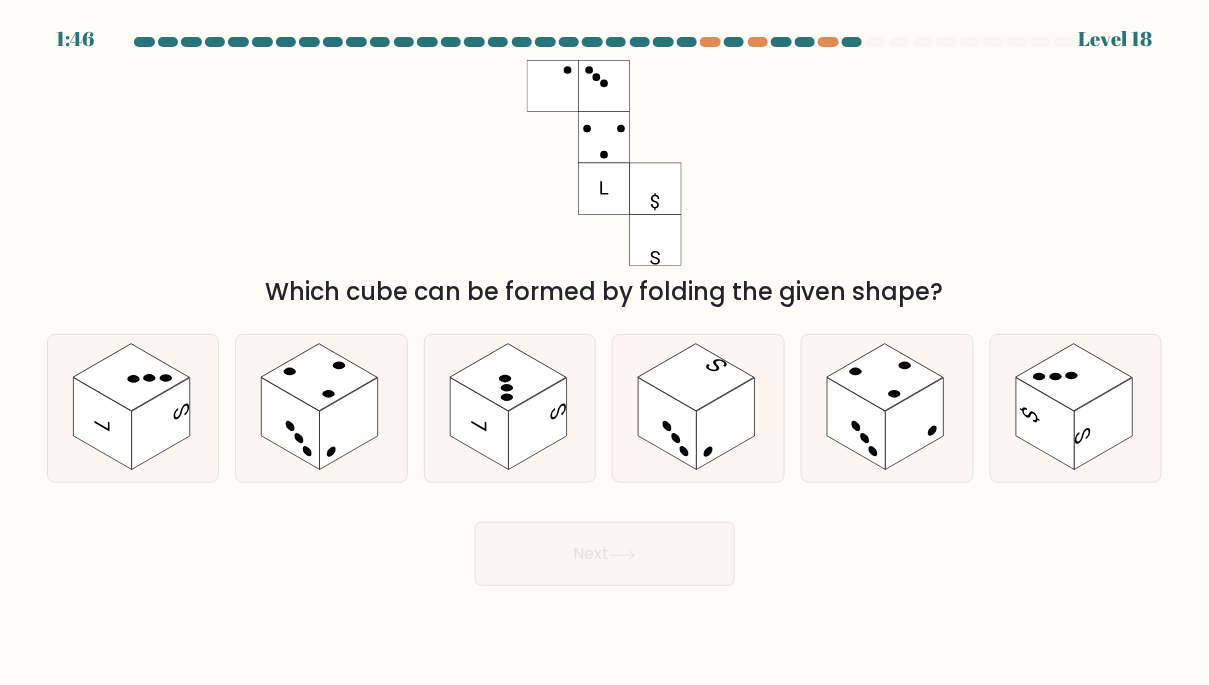 click on "Next" at bounding box center [605, 554] 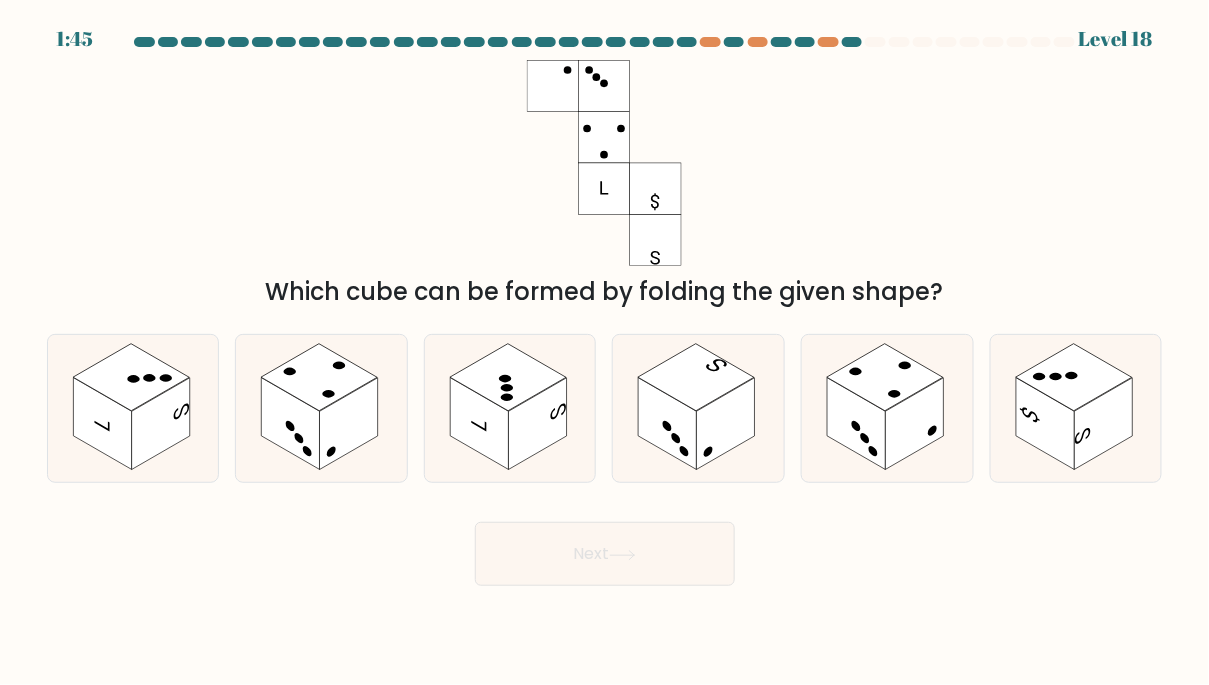 click on "Which cube can be formed by folding the given shape?" at bounding box center [605, 185] 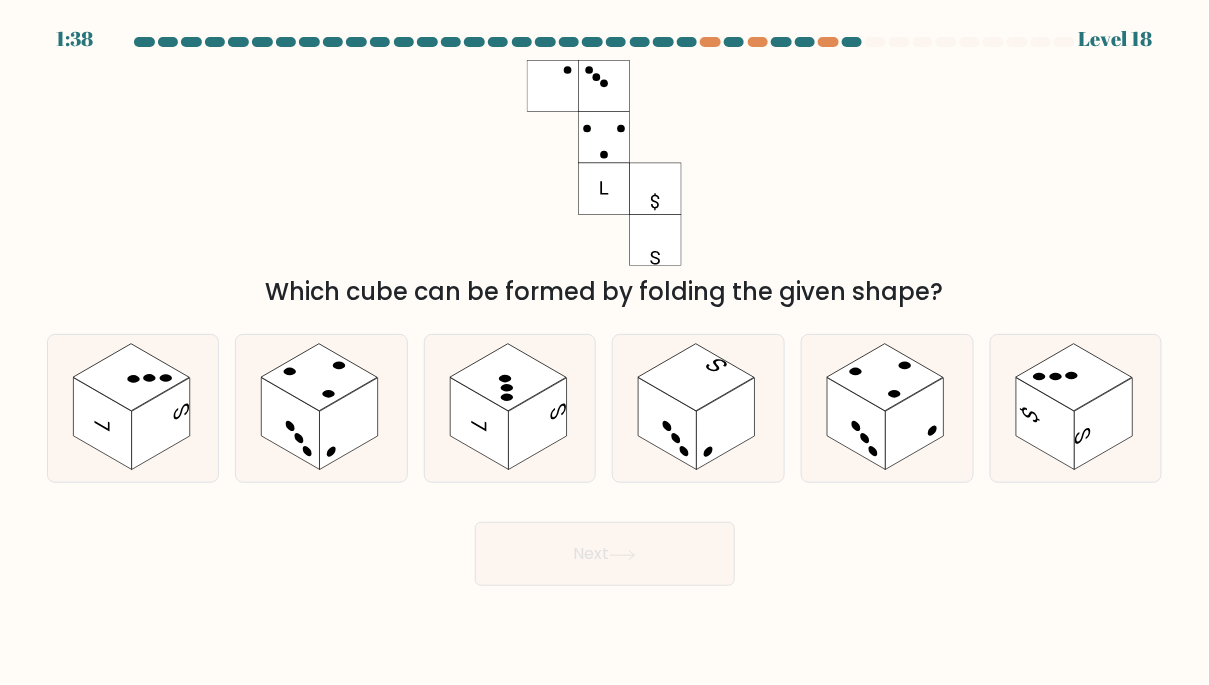 click on "Which cube can be formed by folding the given shape?" at bounding box center (605, 185) 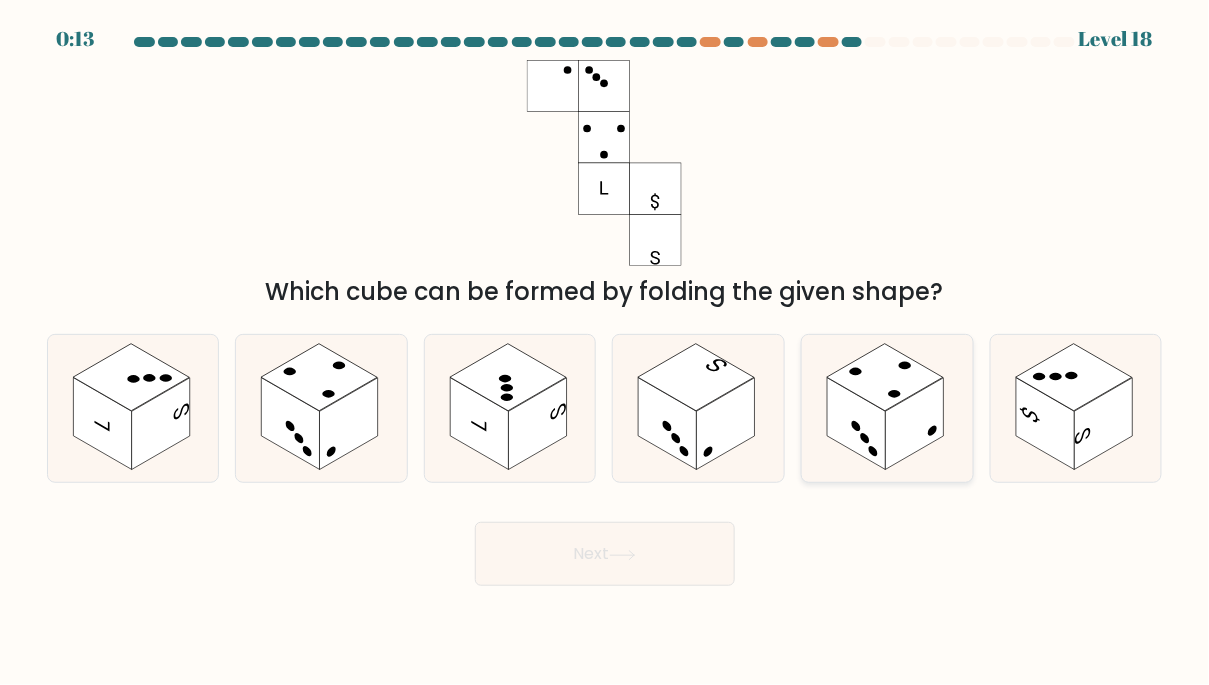 click at bounding box center (857, 424) 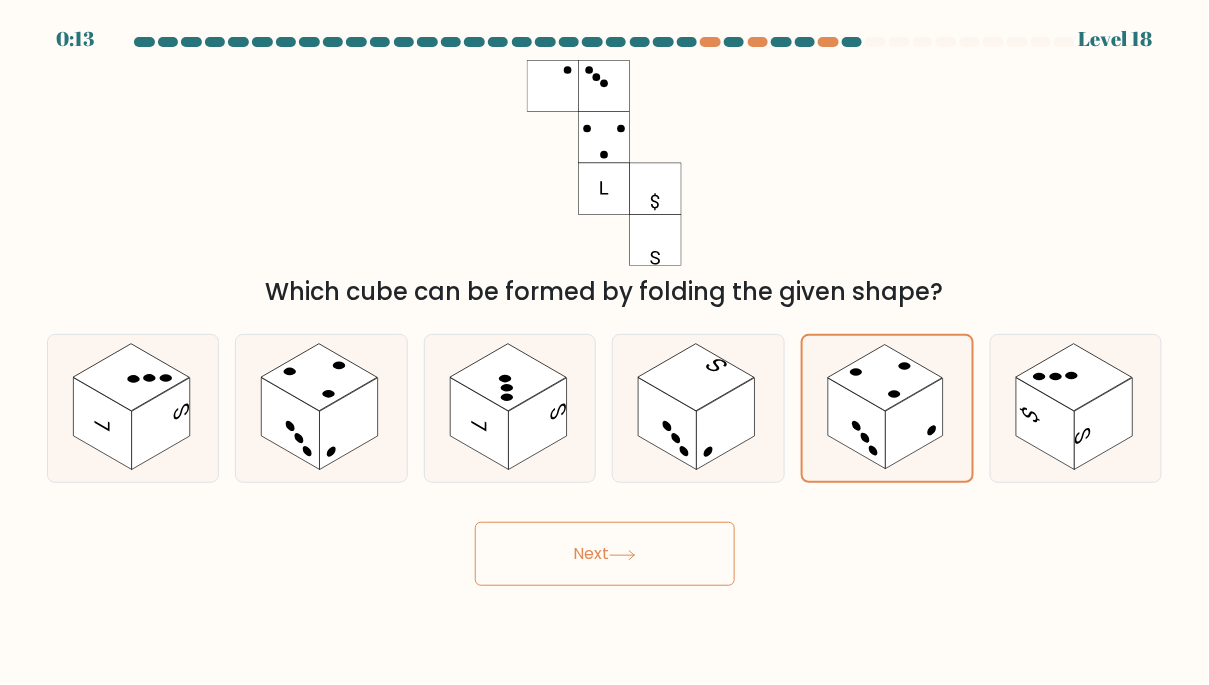 click on "Next" at bounding box center [605, 554] 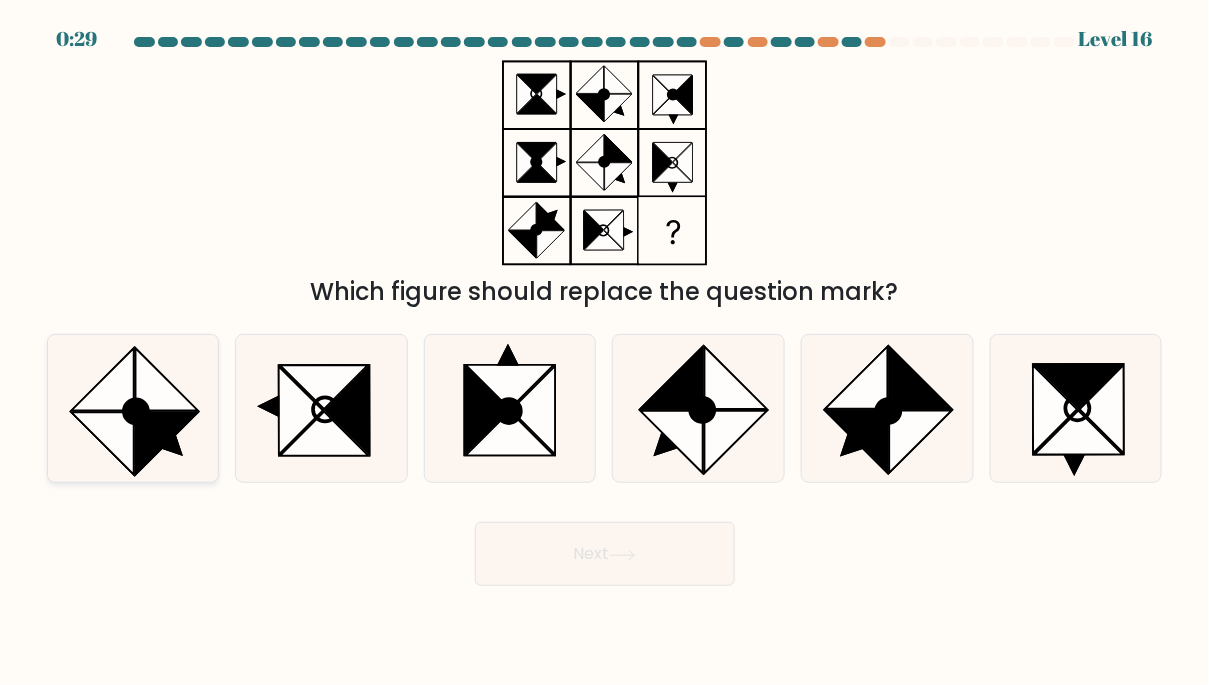 click at bounding box center (167, 444) 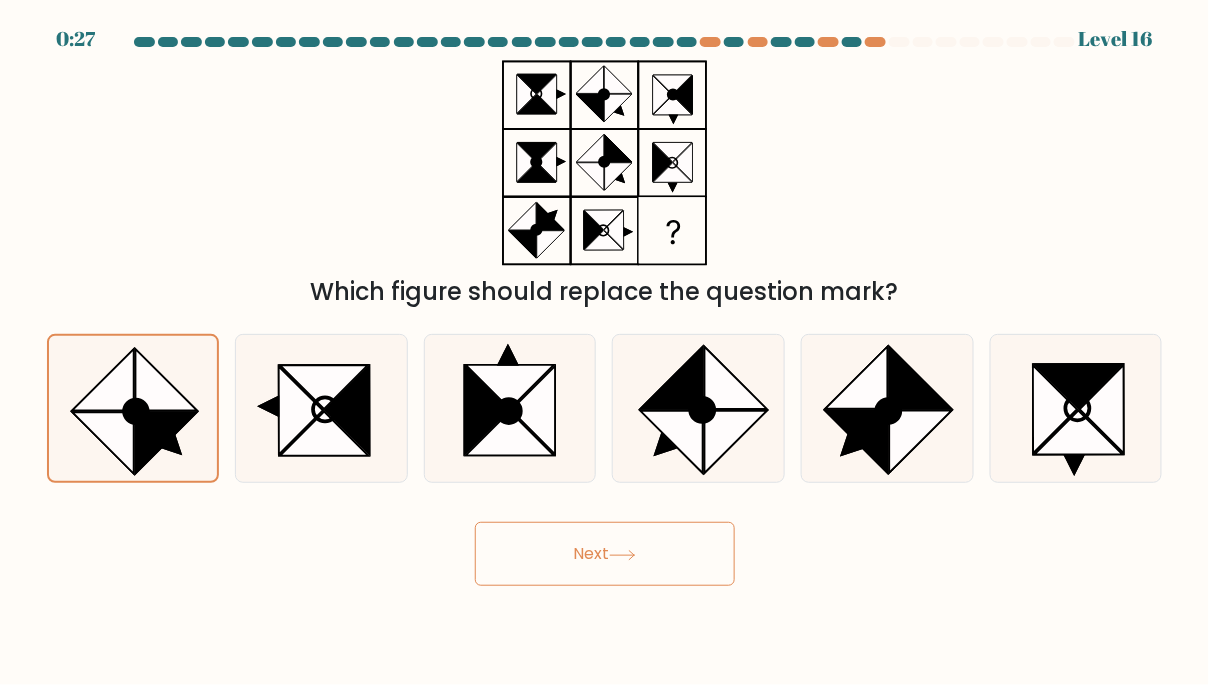 click on "Next" at bounding box center (605, 554) 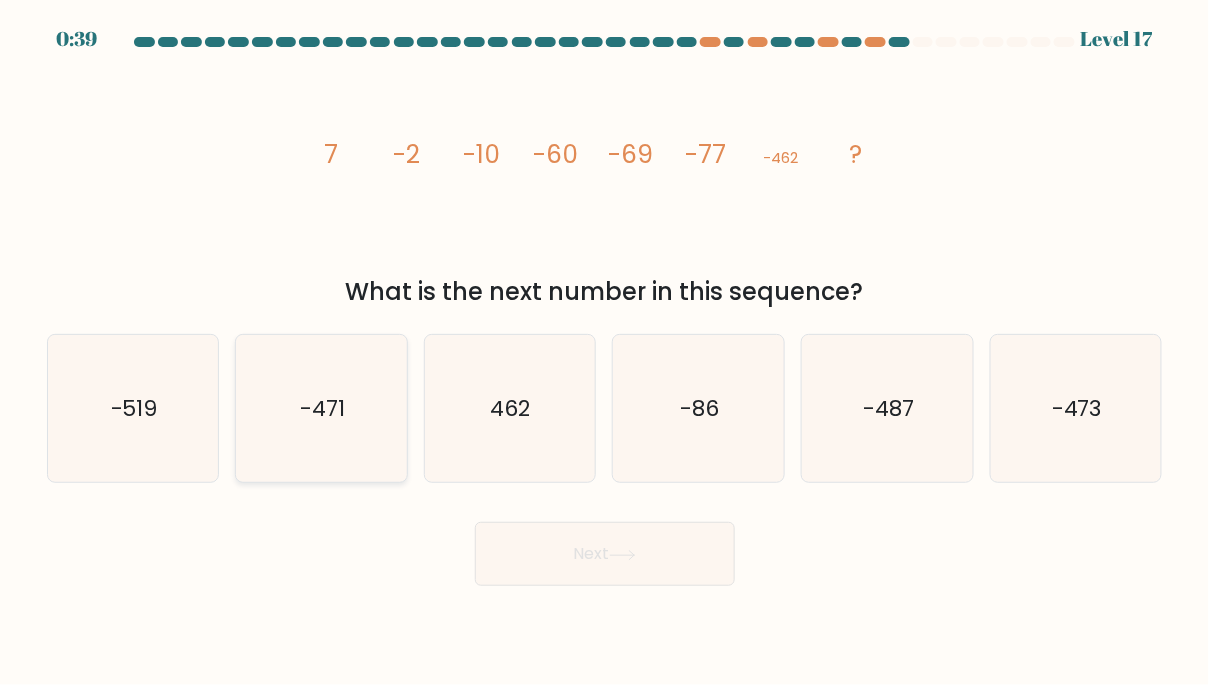click on "-471" at bounding box center [322, 409] 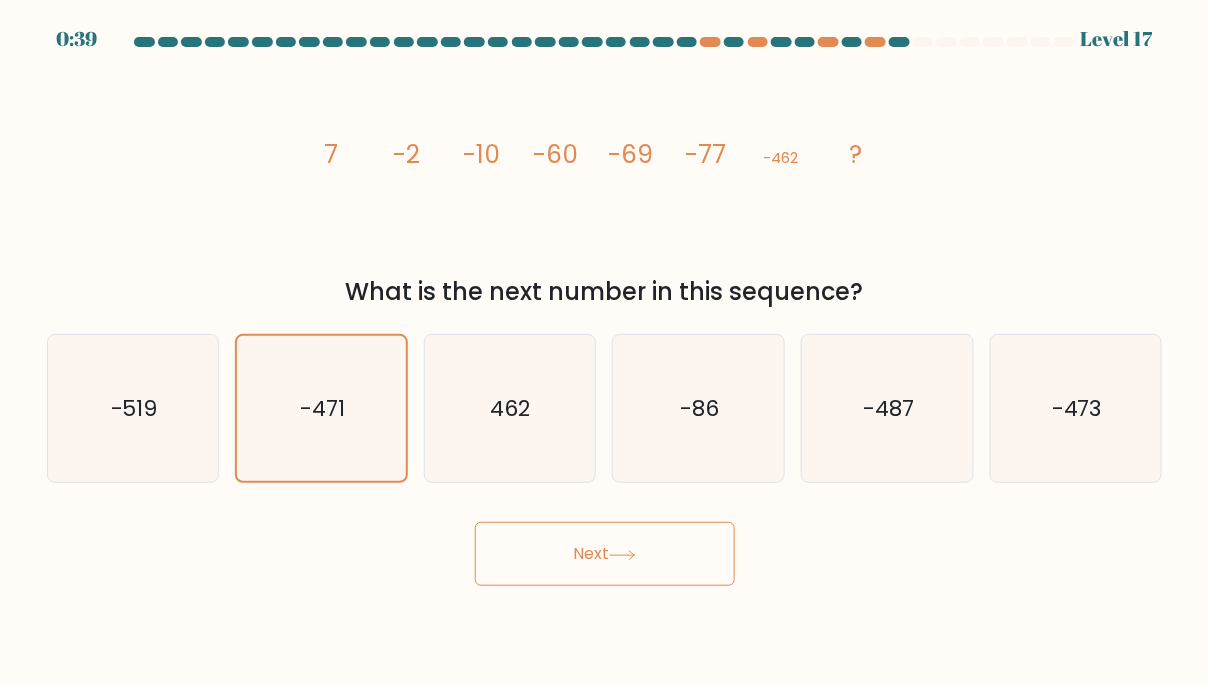 click on "Next" at bounding box center (605, 554) 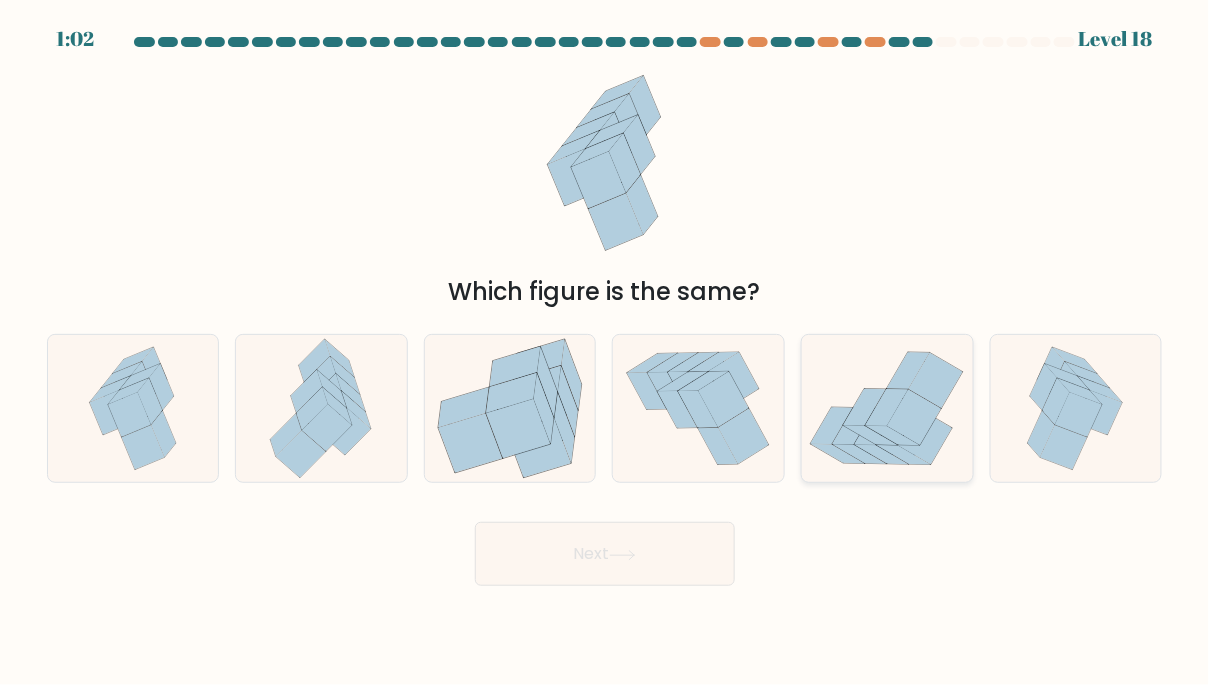 click at bounding box center [887, 409] 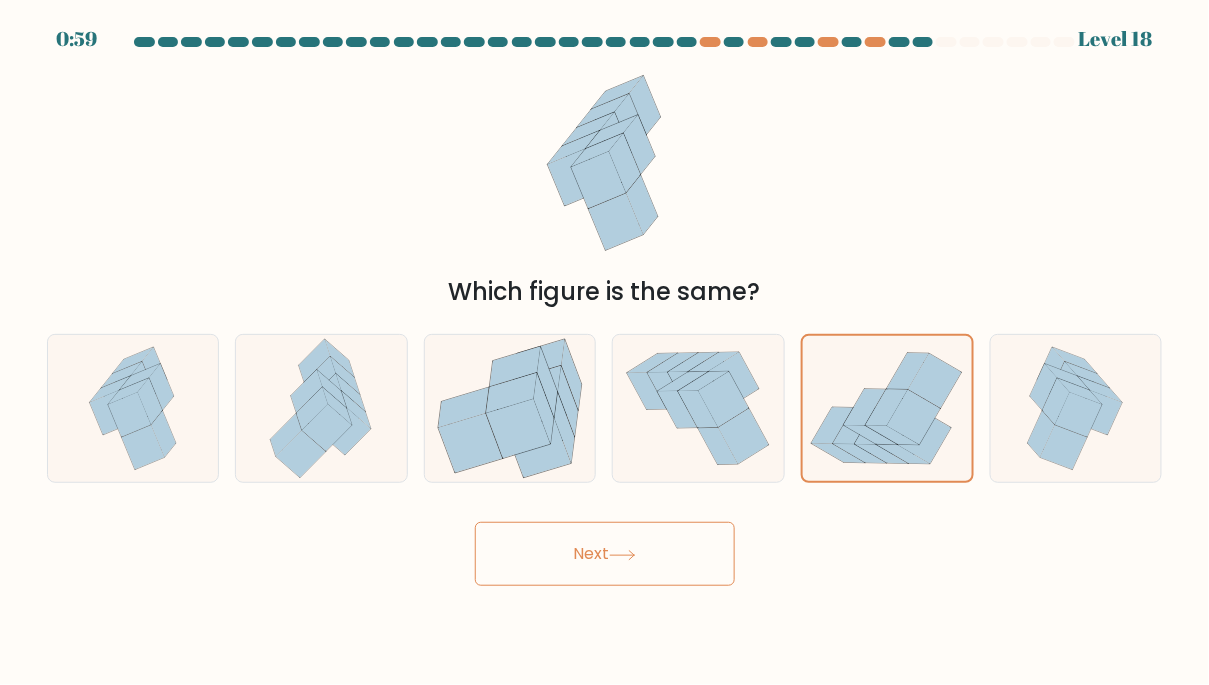 click on "Next" at bounding box center [605, 554] 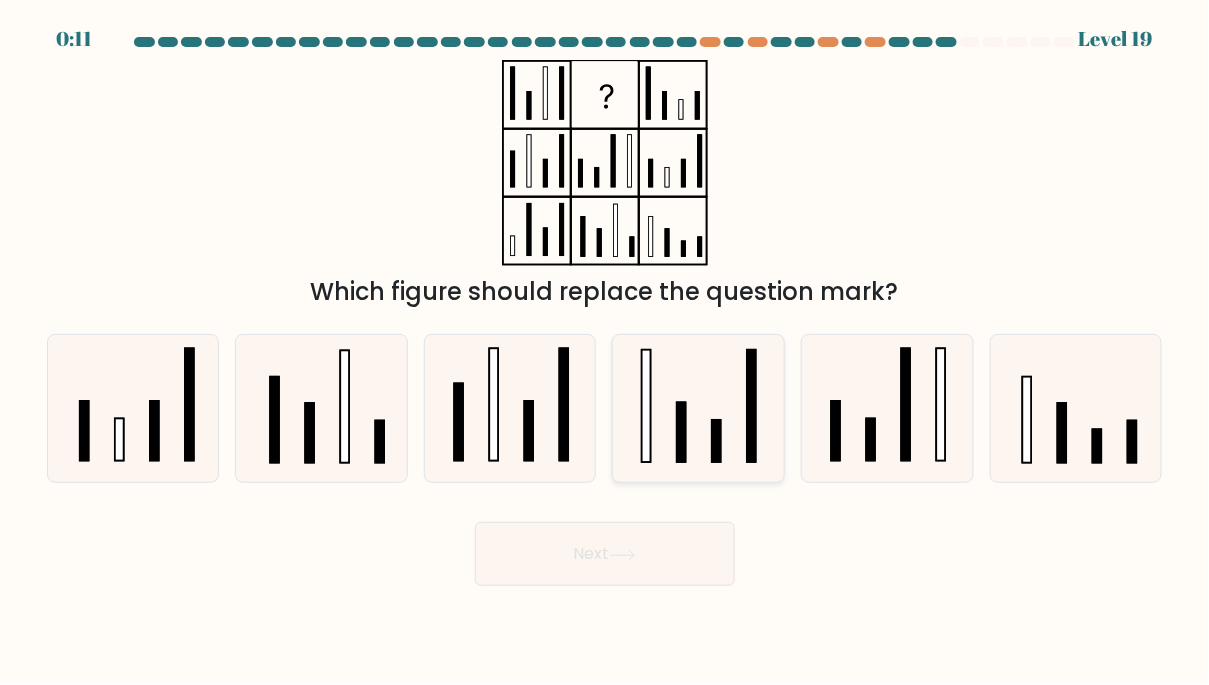 click at bounding box center (699, 409) 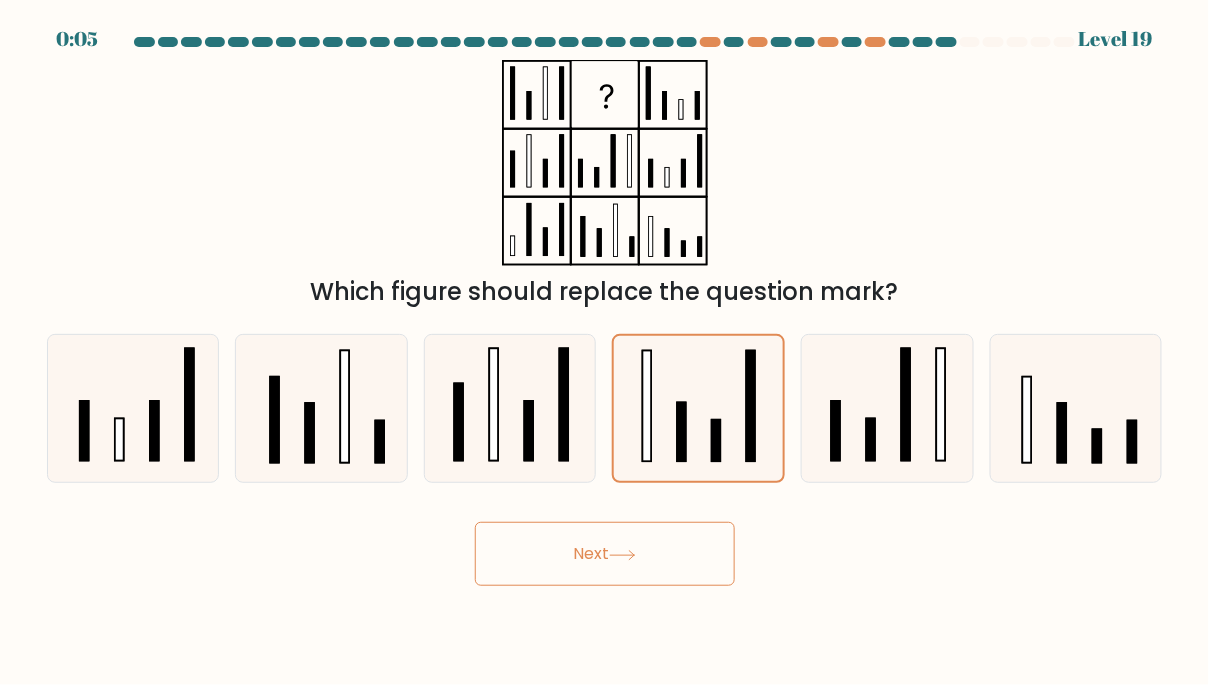 click on "Next" at bounding box center (605, 554) 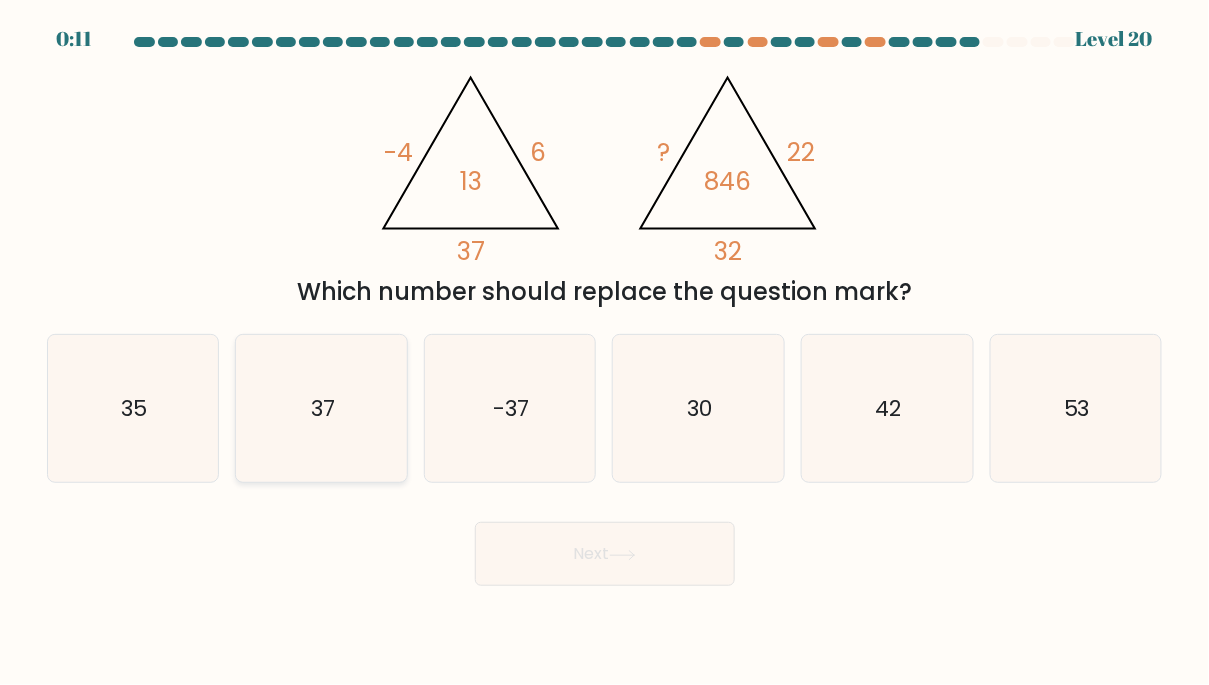 click on "37" at bounding box center (322, 409) 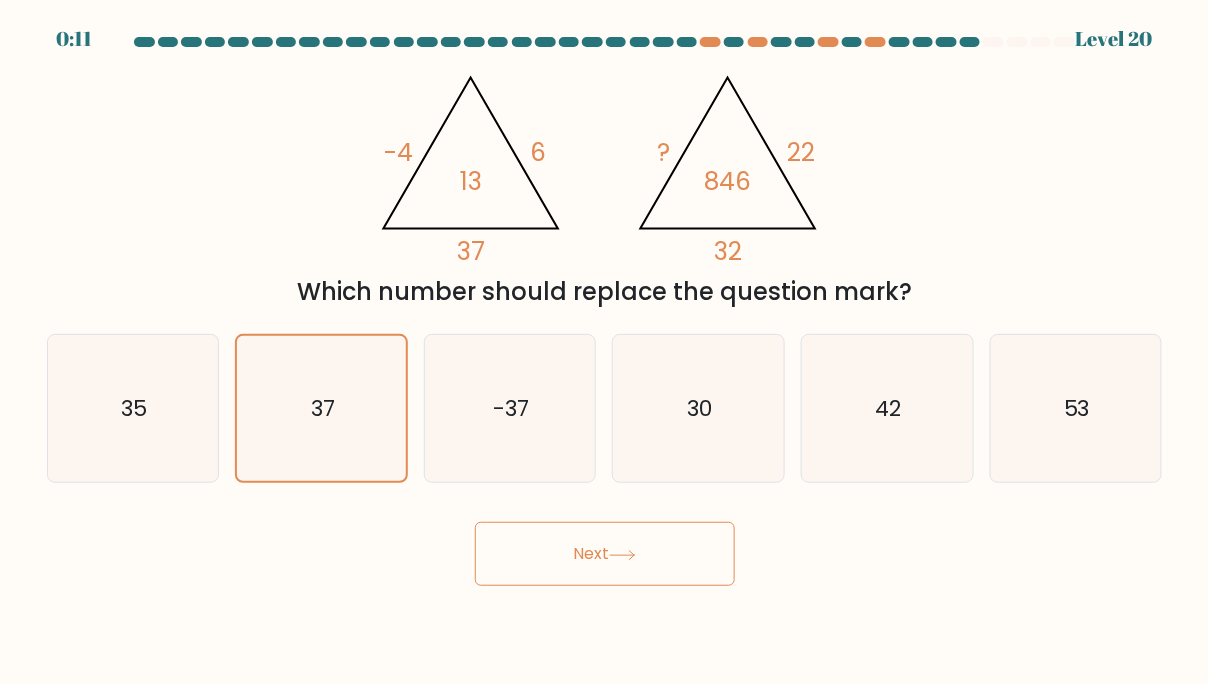 click on "Next" at bounding box center (605, 554) 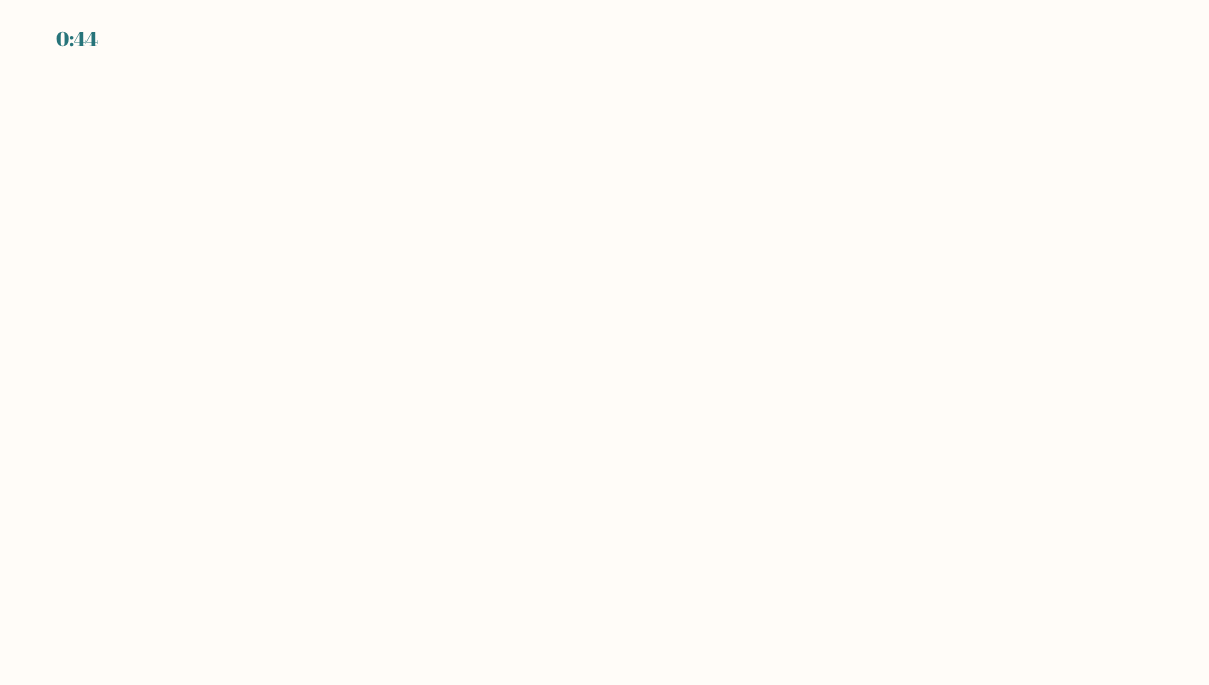 scroll, scrollTop: 0, scrollLeft: 0, axis: both 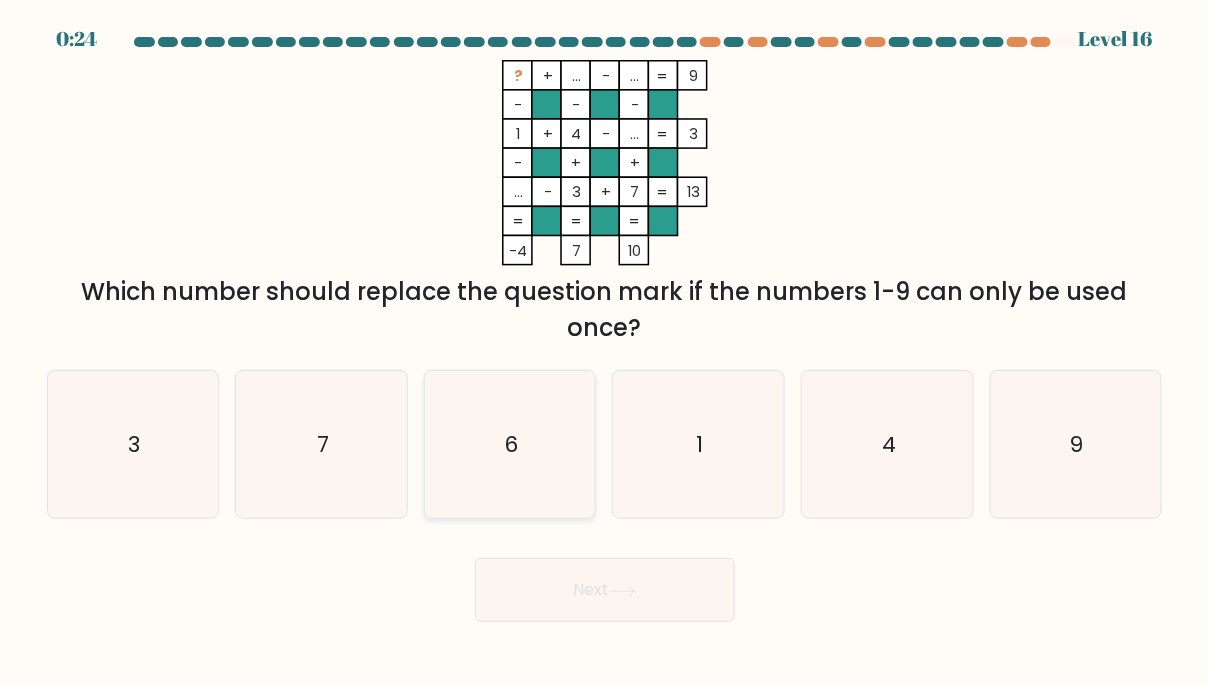 radio on "true" 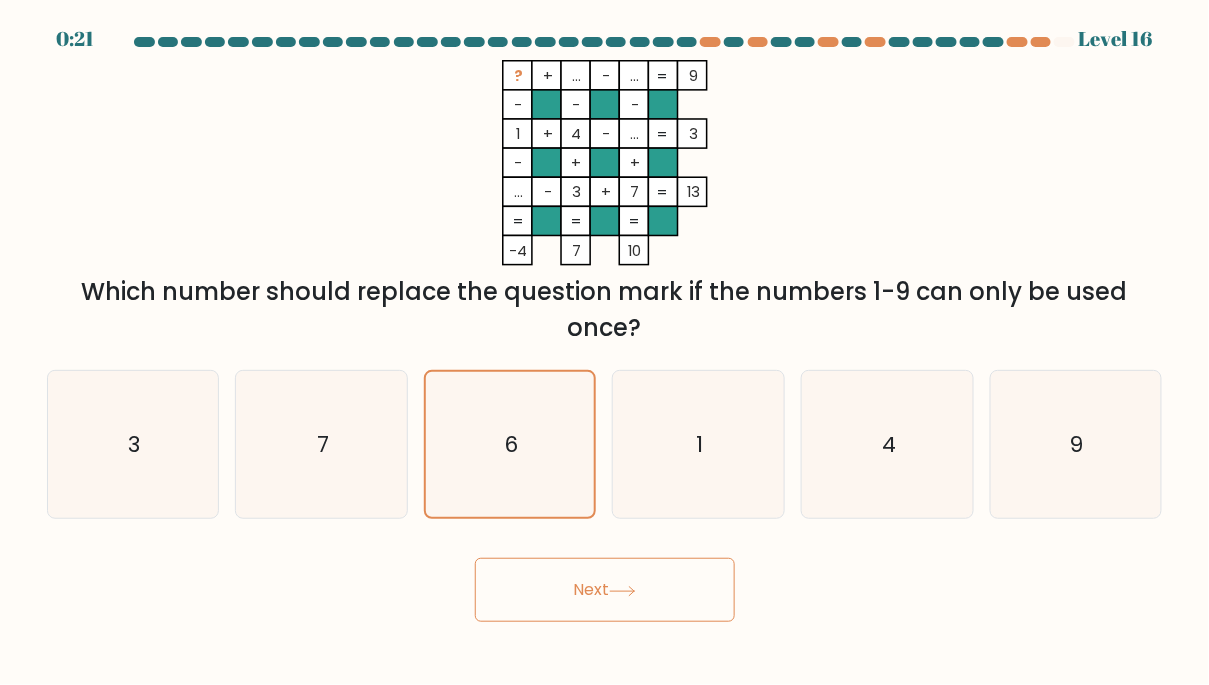 click on "Next" at bounding box center [605, 590] 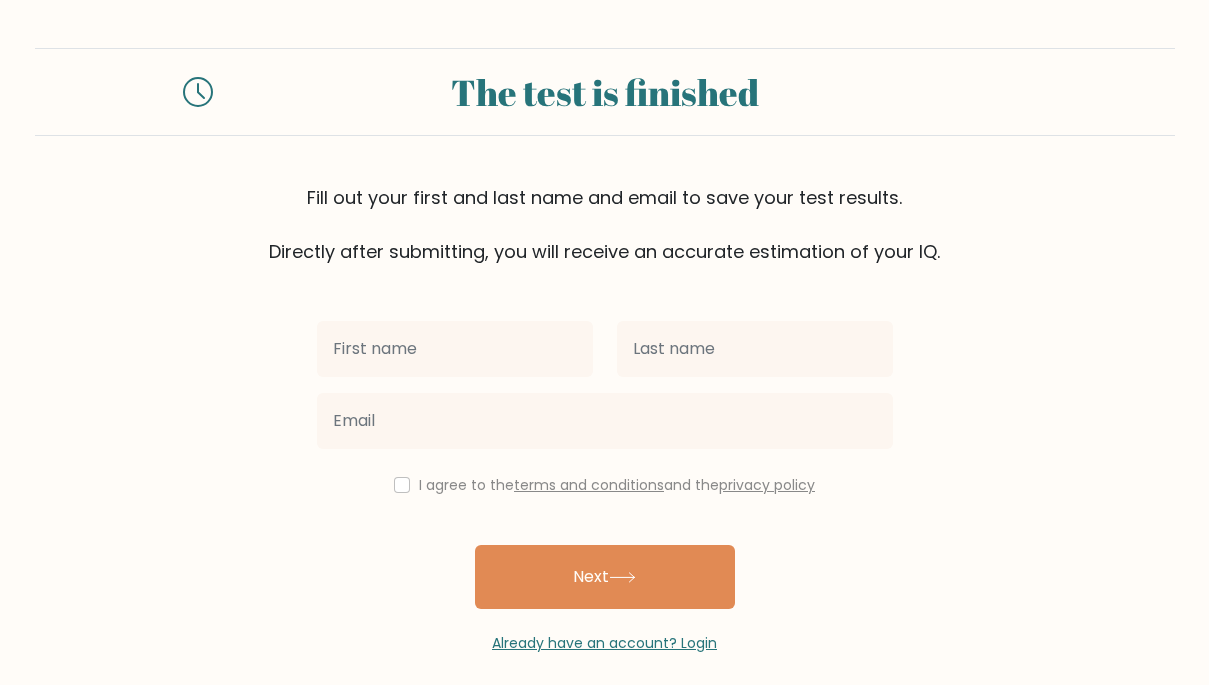 scroll, scrollTop: 0, scrollLeft: 0, axis: both 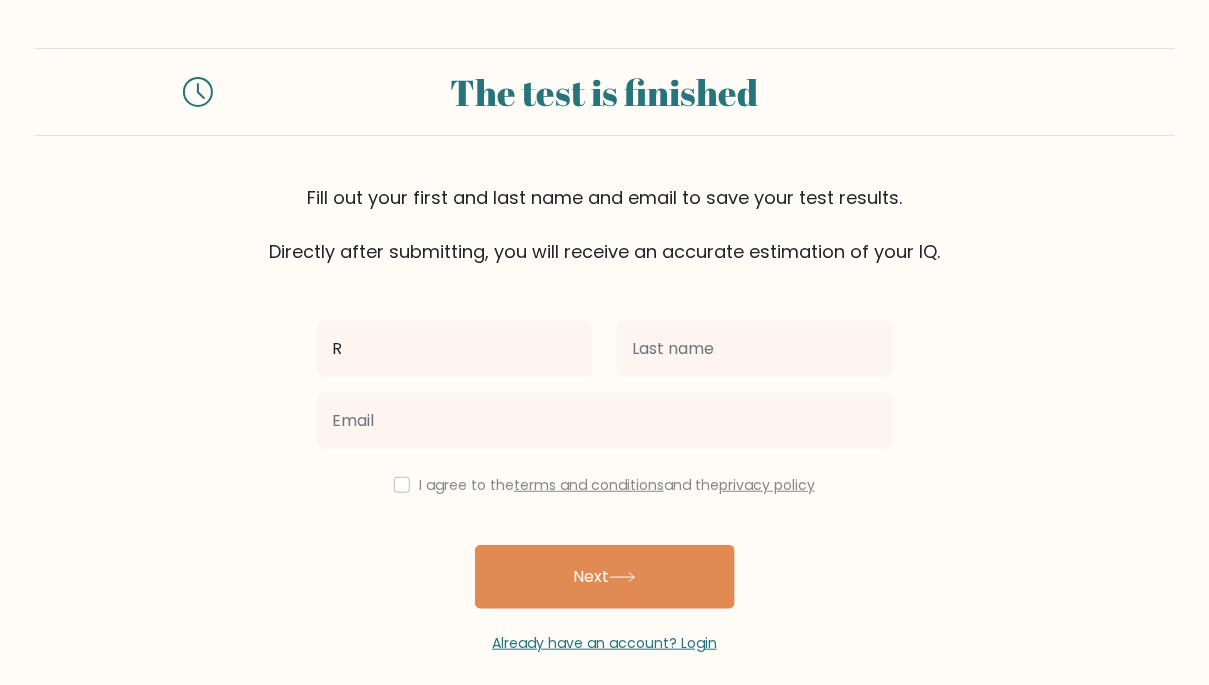 type on "R" 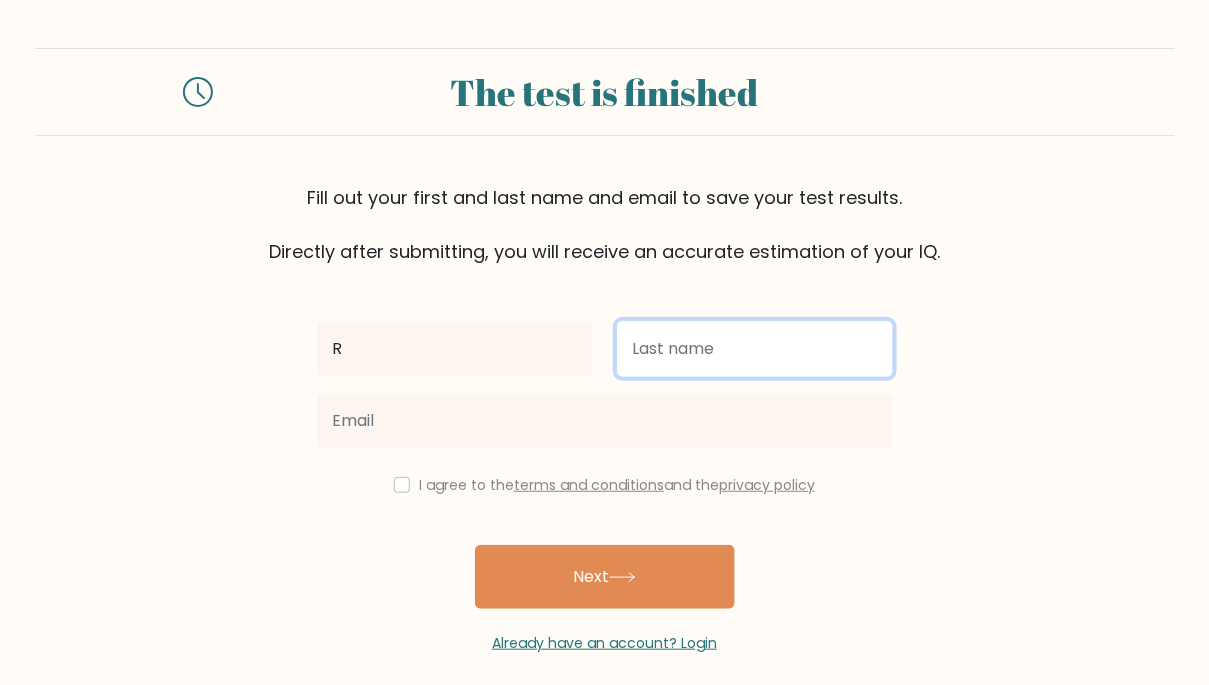 click at bounding box center [755, 349] 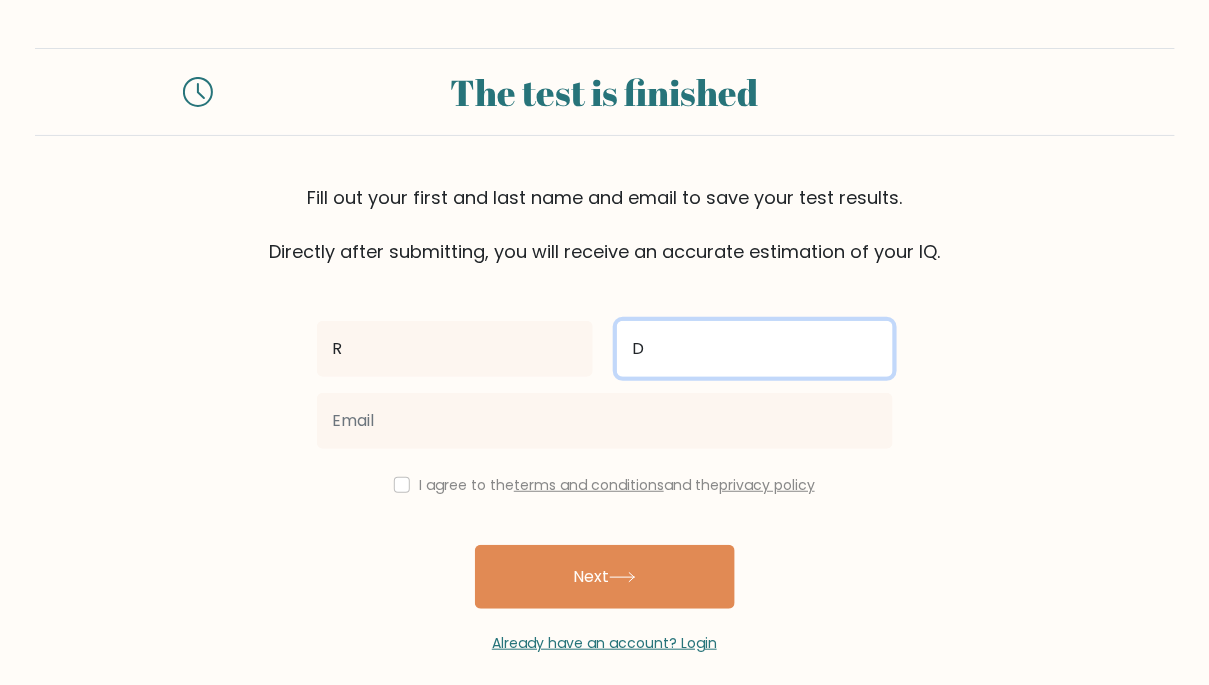 type on "D" 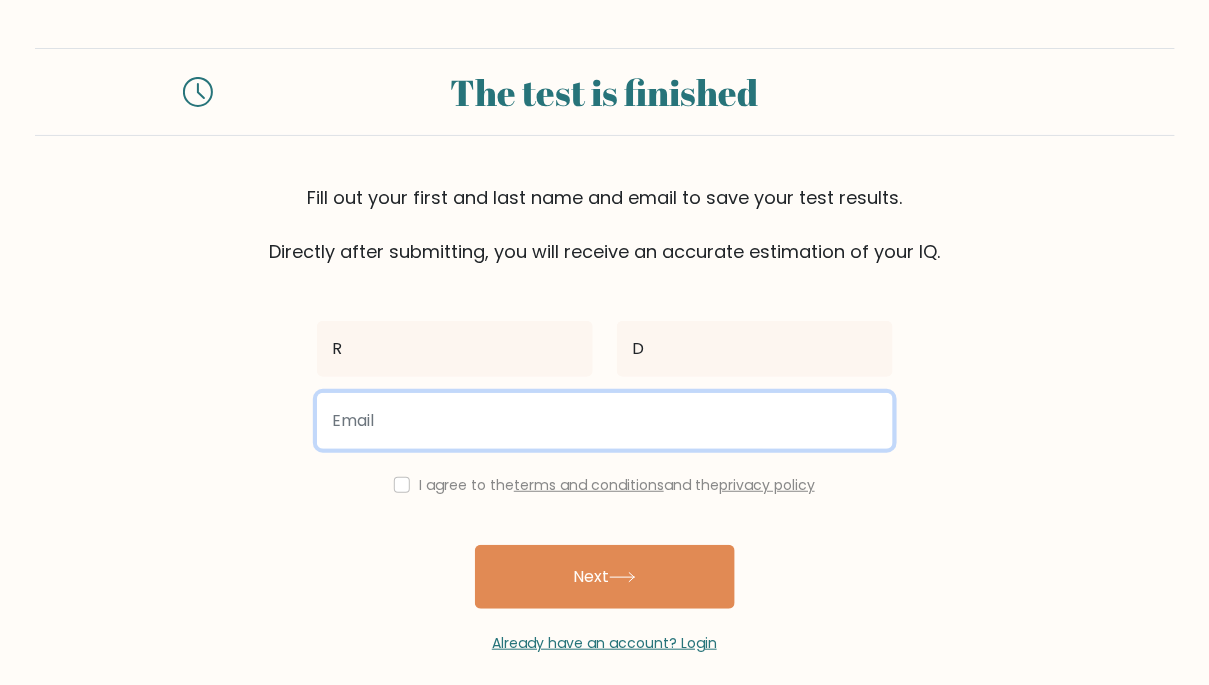 click at bounding box center (605, 421) 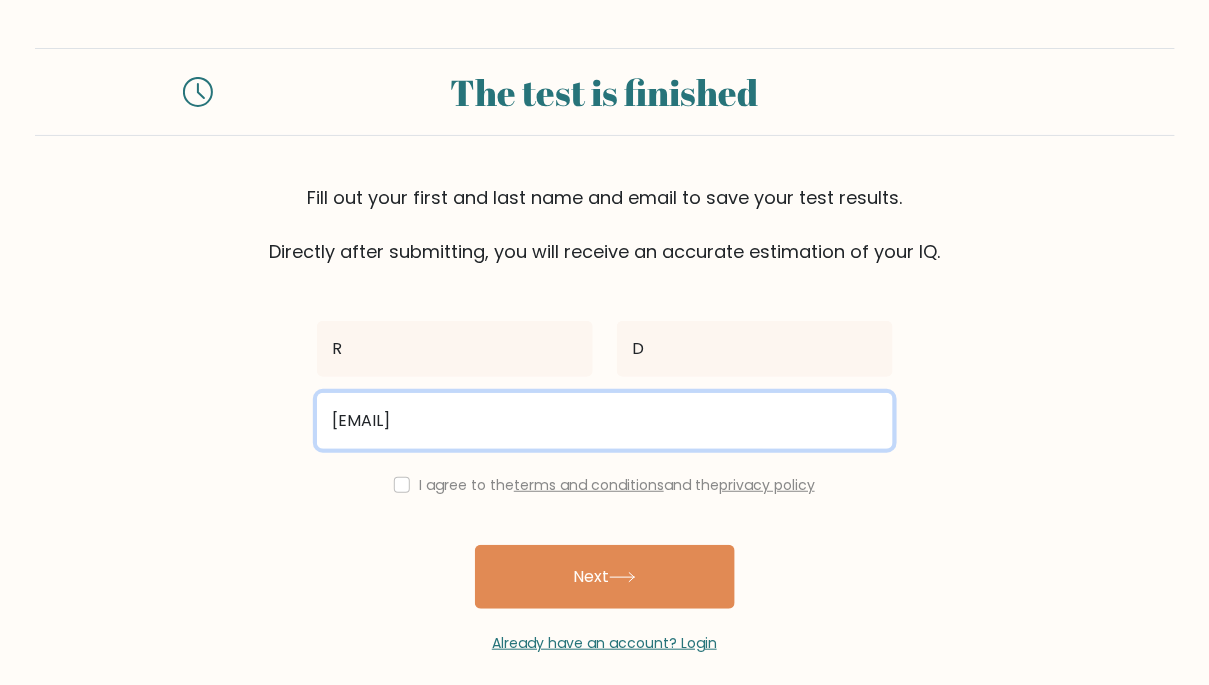 scroll, scrollTop: 15, scrollLeft: 0, axis: vertical 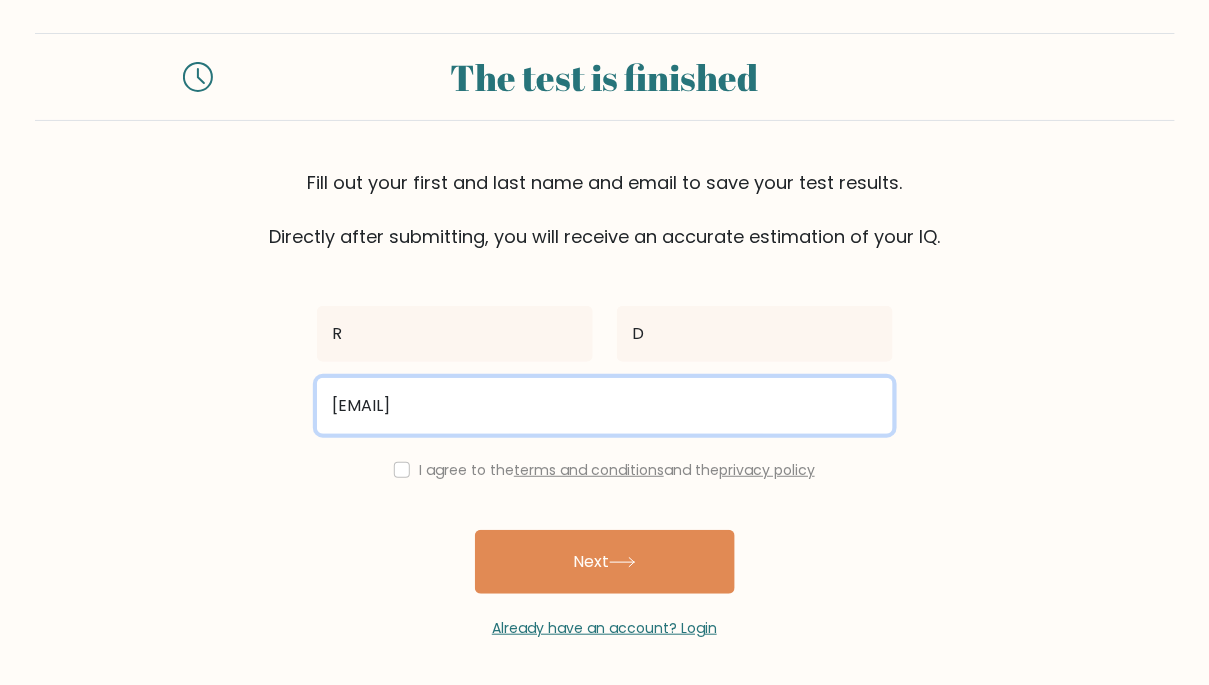 type on "rd23454@gmail.com" 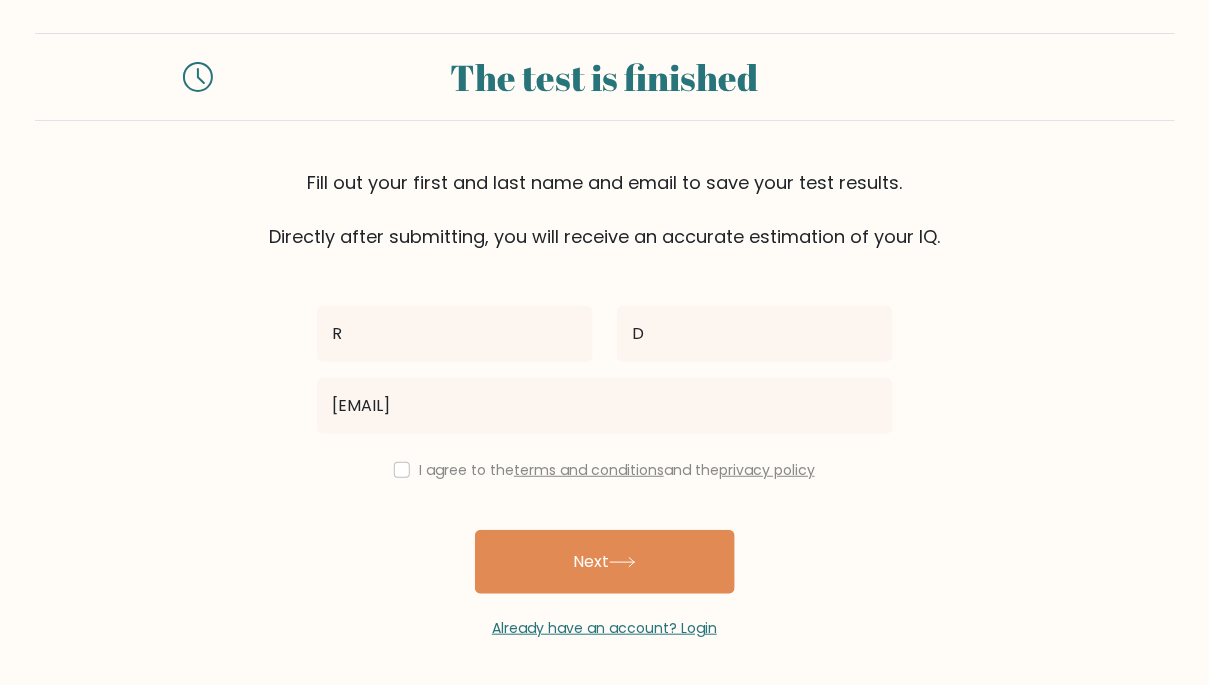 click on "I agree to the  terms and conditions  and the  privacy policy" at bounding box center (605, 470) 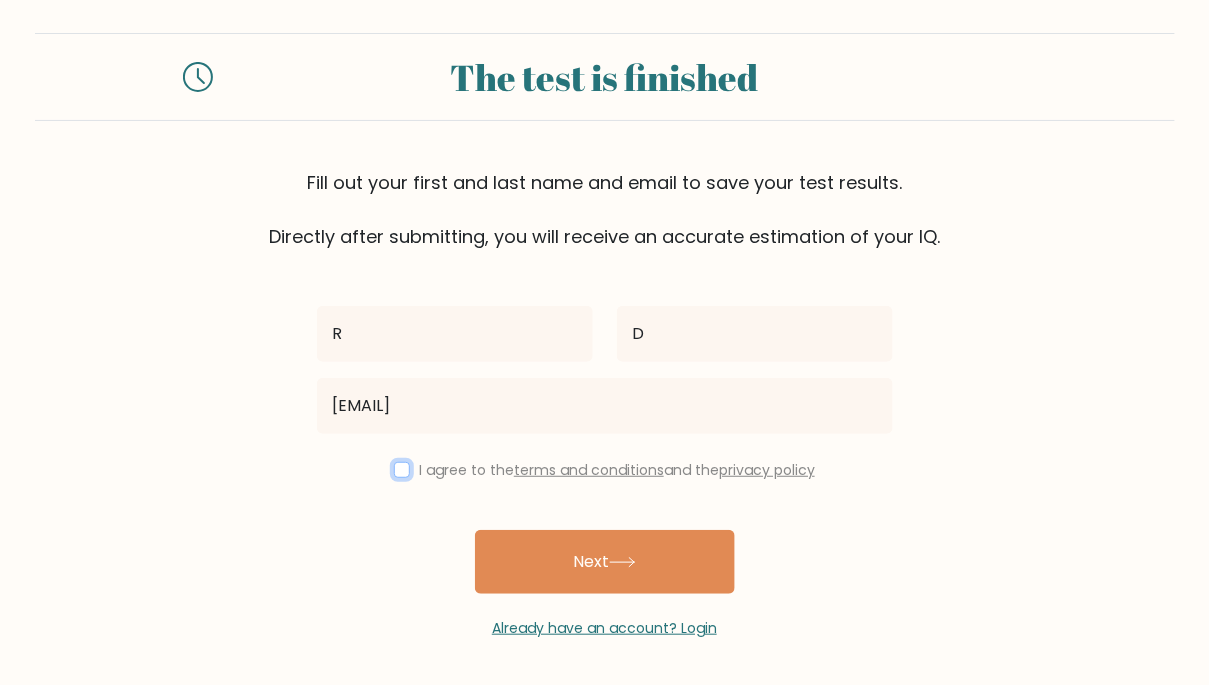 click at bounding box center [402, 470] 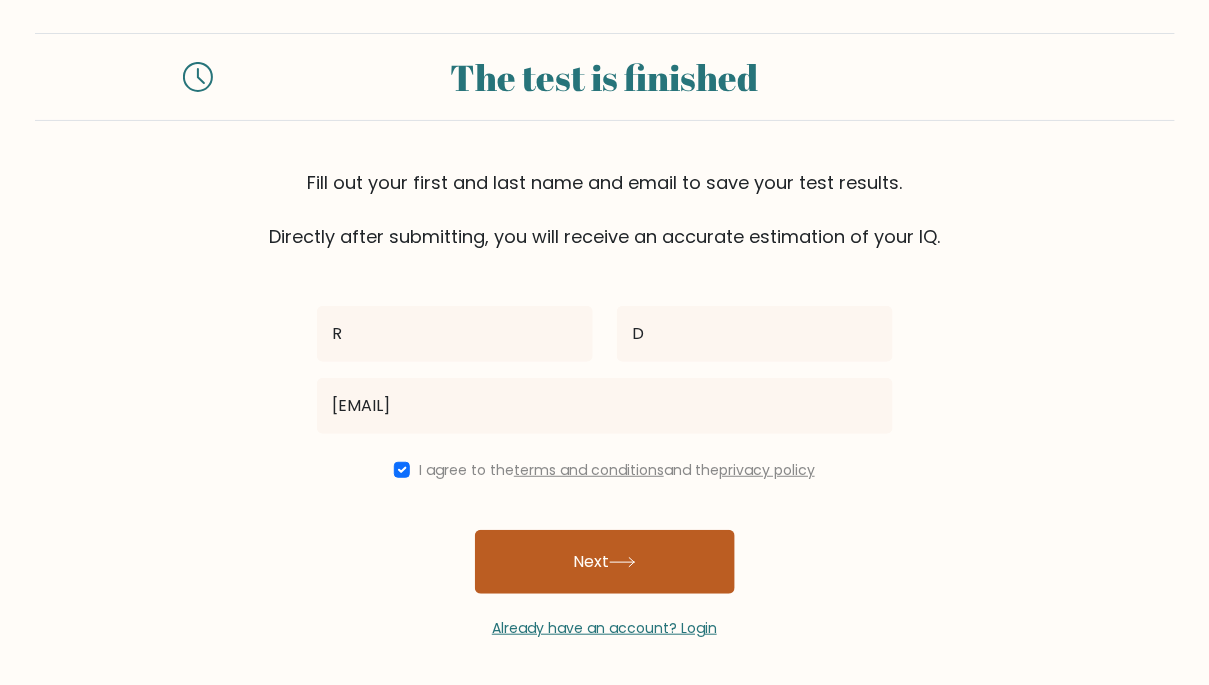 click on "Next" at bounding box center (605, 562) 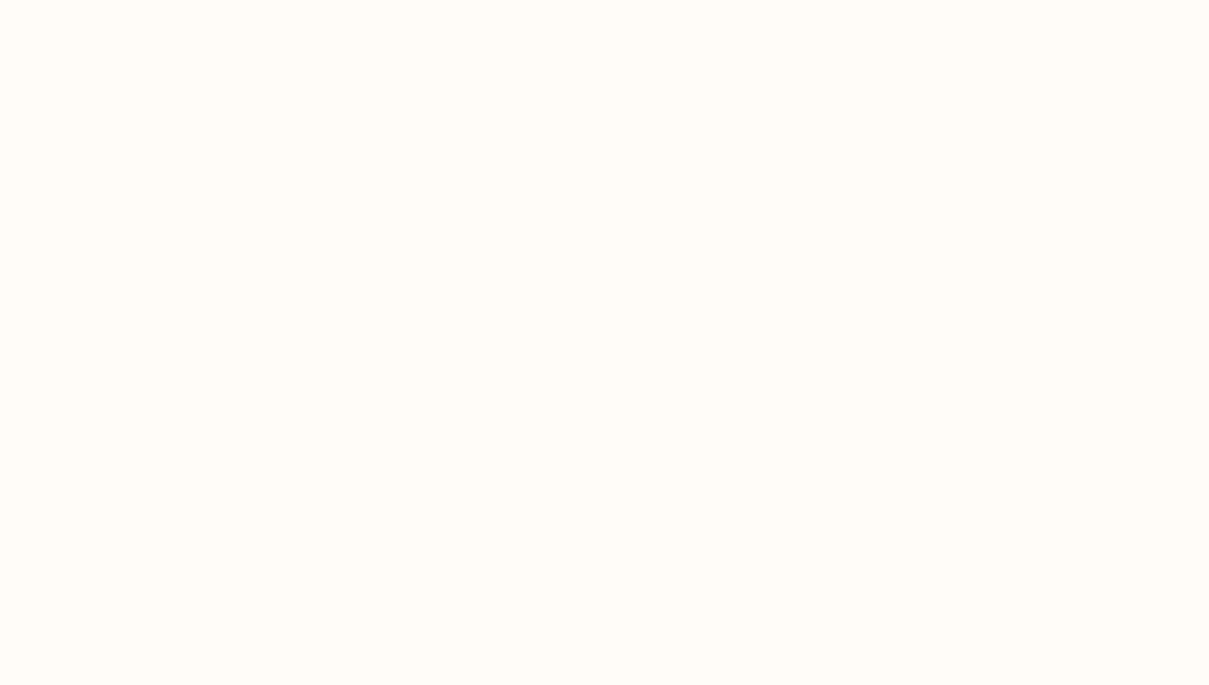 scroll, scrollTop: 0, scrollLeft: 0, axis: both 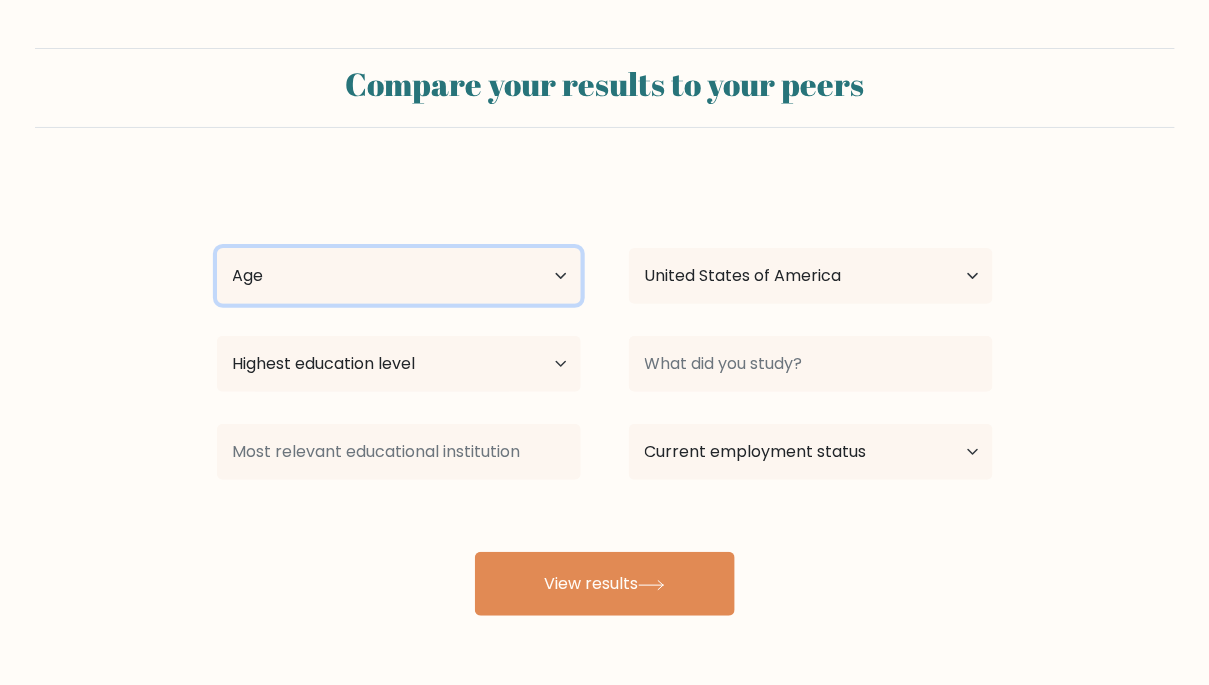click on "Age
Under 18 years old
18-24 years old
25-34 years old
35-44 years old
45-54 years old
55-64 years old
65 years old and above" at bounding box center [399, 276] 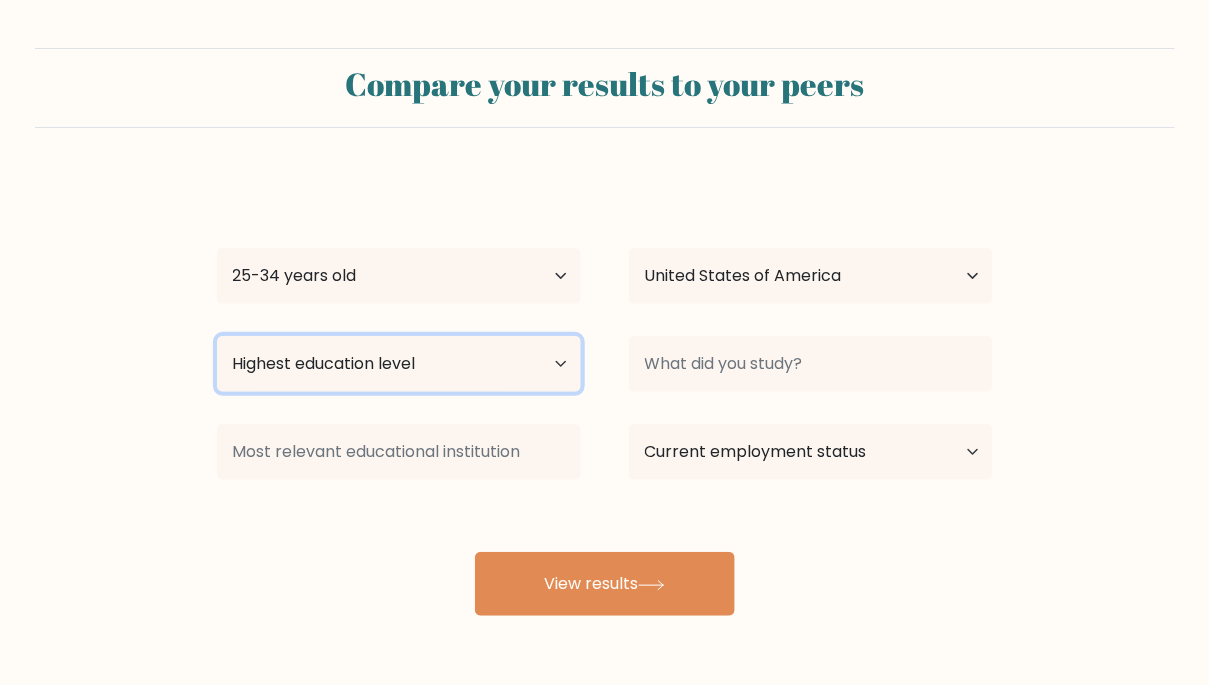 click on "Highest education level
No schooling
Primary
Lower Secondary
Upper Secondary
Occupation Specific
Bachelor's degree
Master's degree
Doctoral degree" at bounding box center [399, 364] 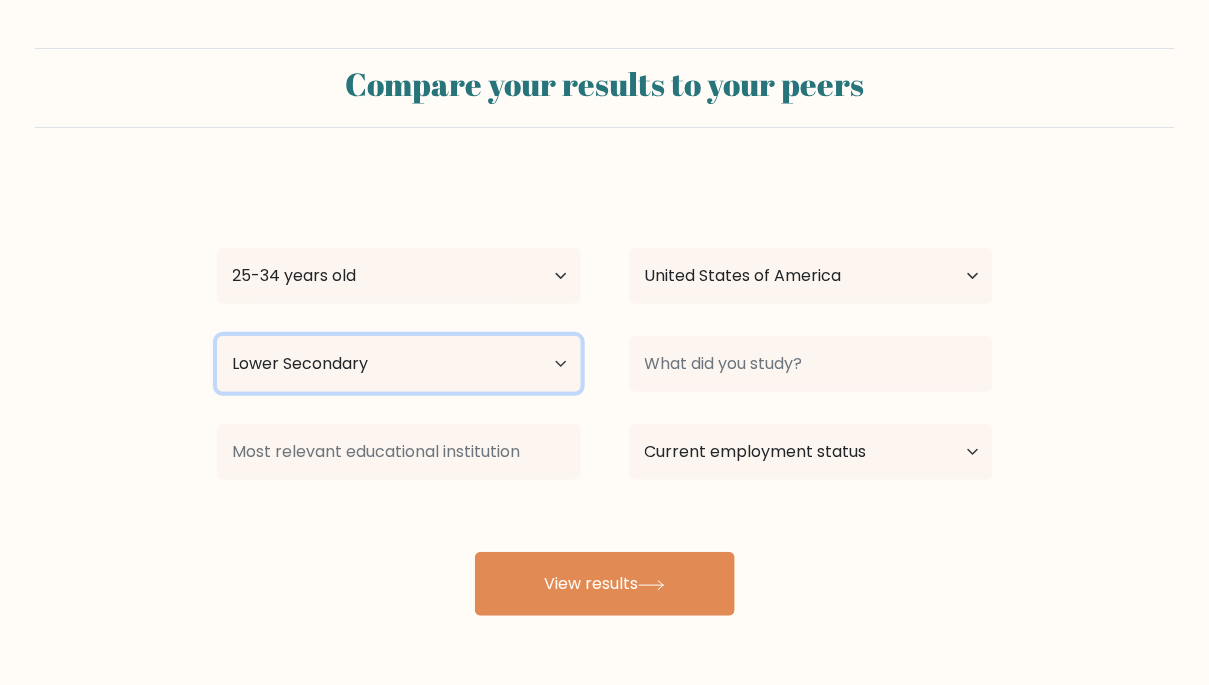 click on "Highest education level
No schooling
Primary
Lower Secondary
Upper Secondary
Occupation Specific
Bachelor's degree
Master's degree
Doctoral degree" at bounding box center [399, 364] 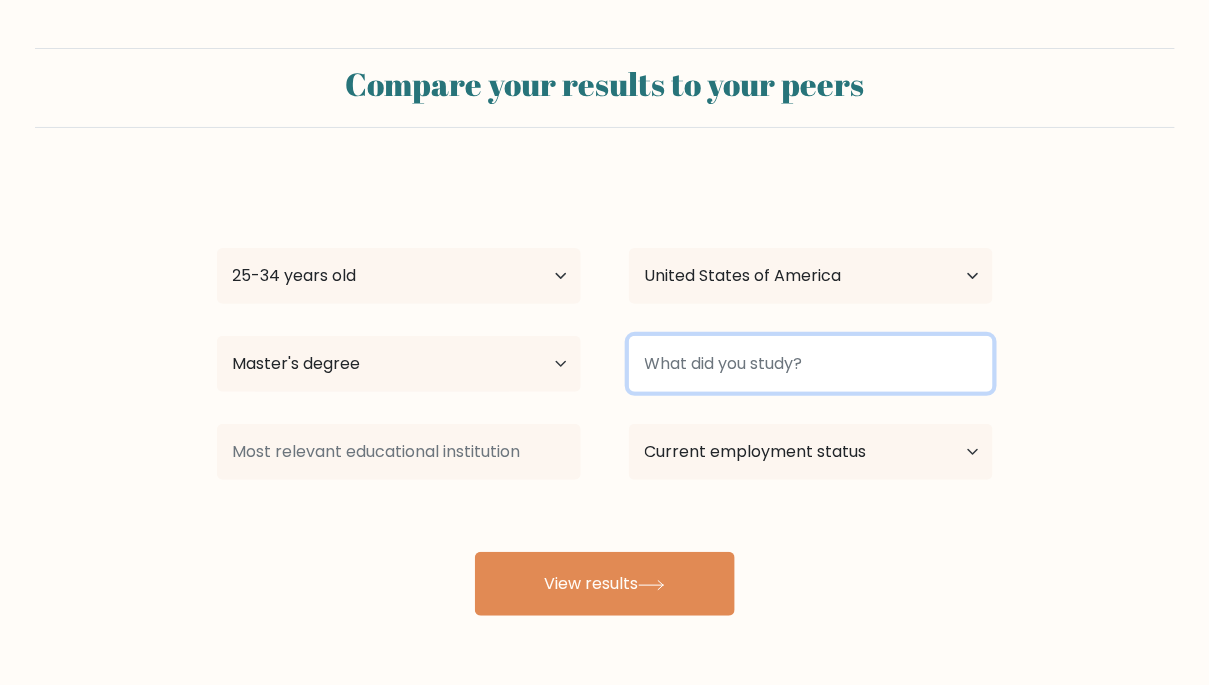 click at bounding box center (811, 364) 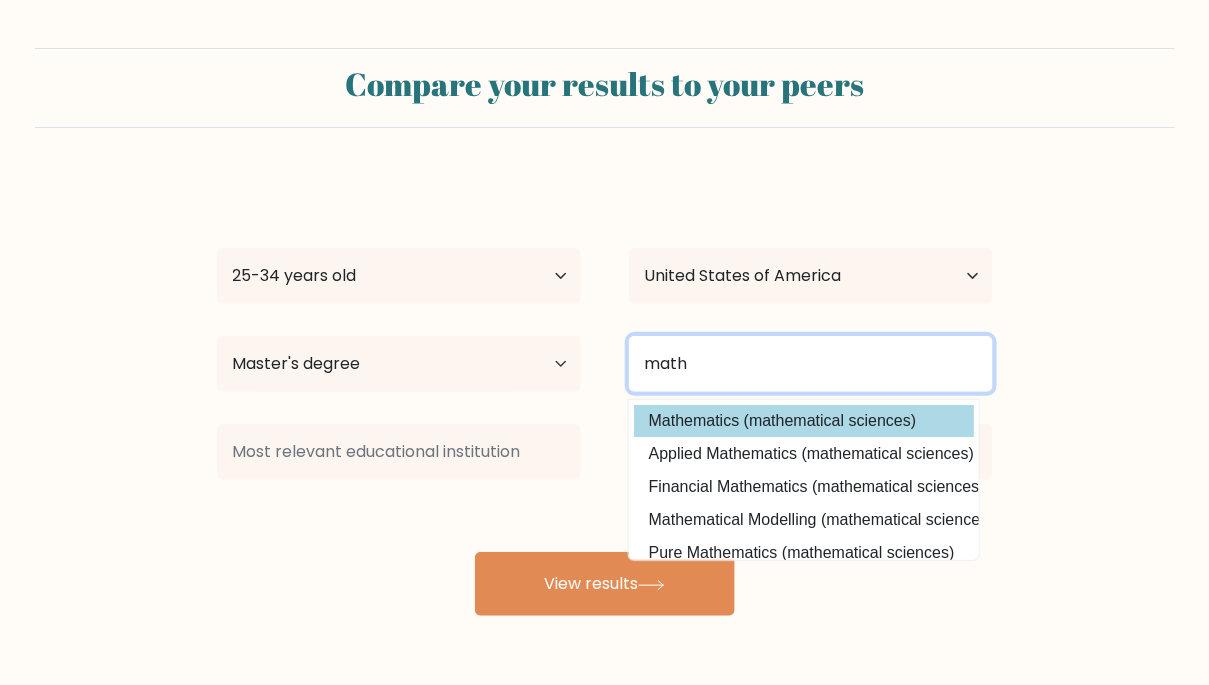 type on "math" 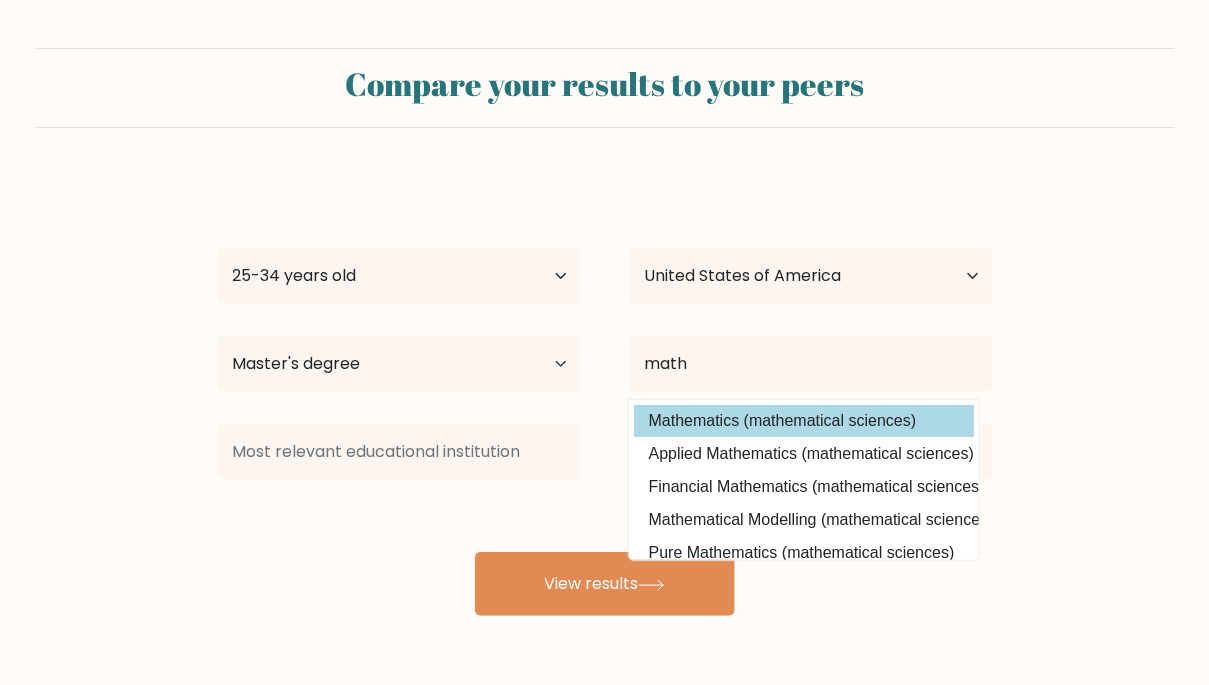 click on "Mathematics (mathematical sciences)" at bounding box center [804, 421] 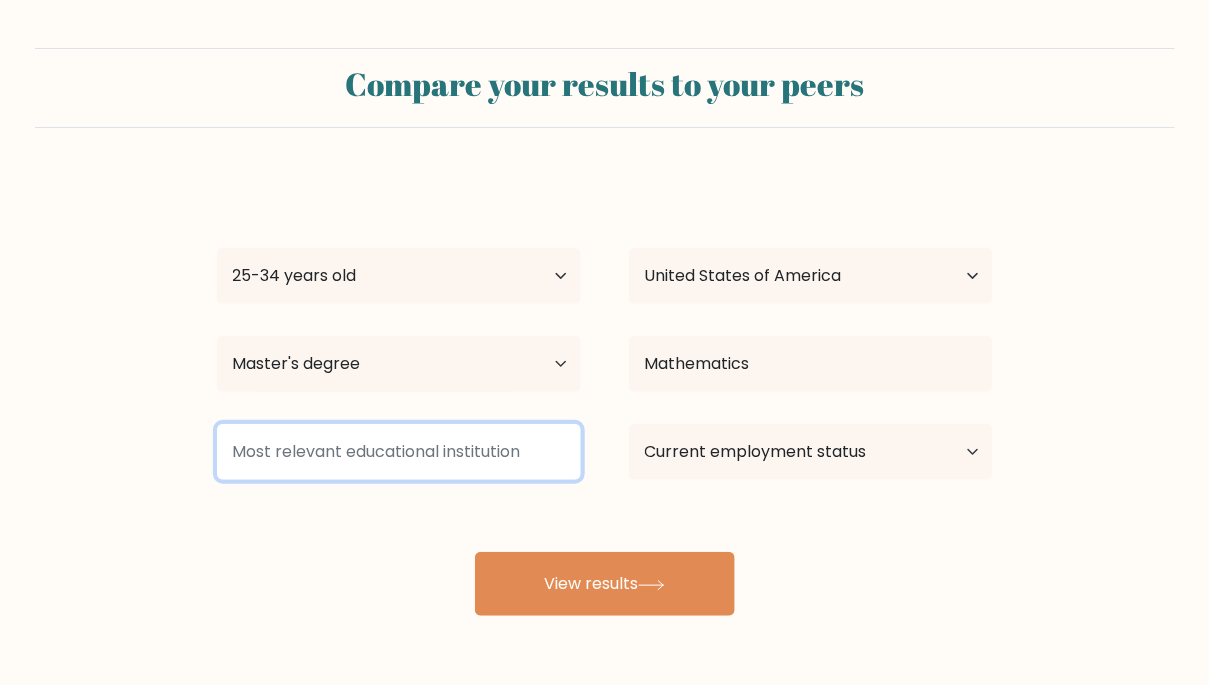 click at bounding box center (399, 452) 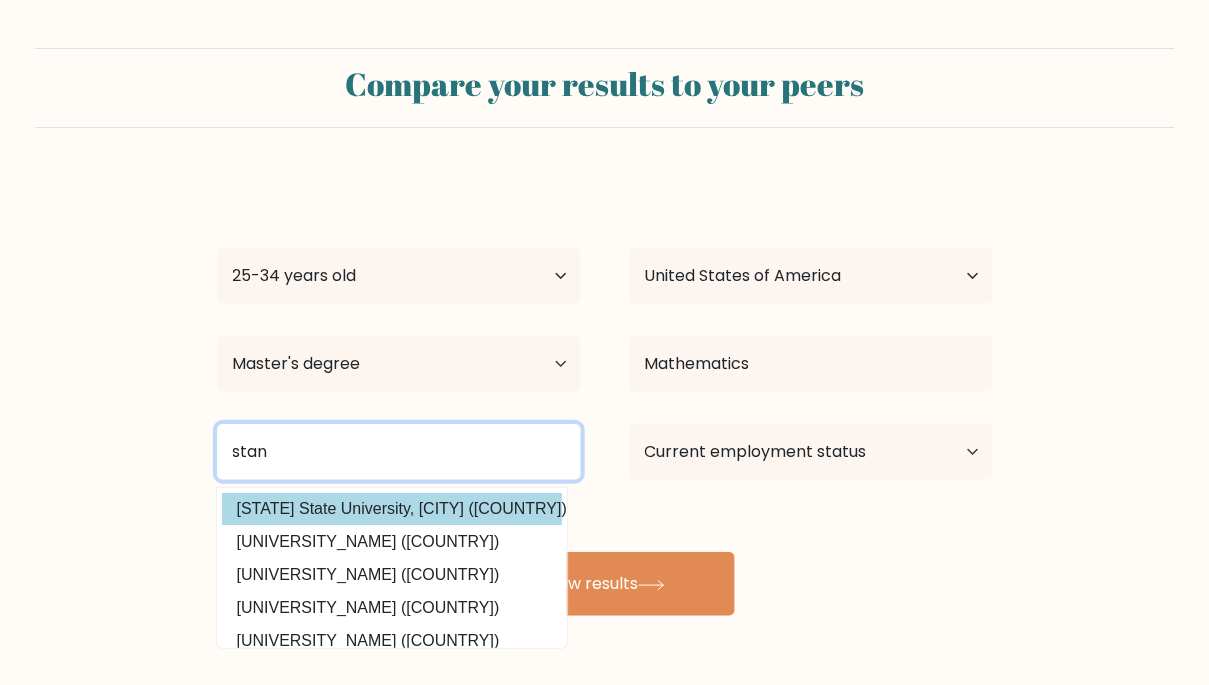 type on "stan" 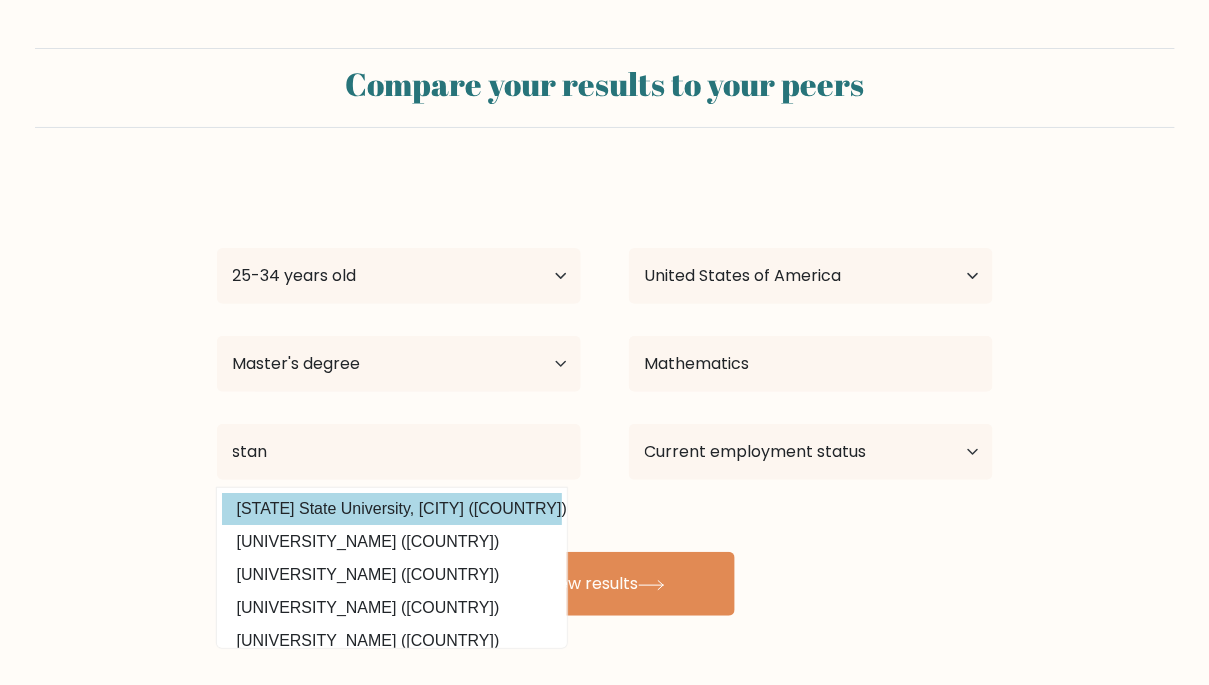 click on "California State University, Stanislaus (United States)" at bounding box center [392, 509] 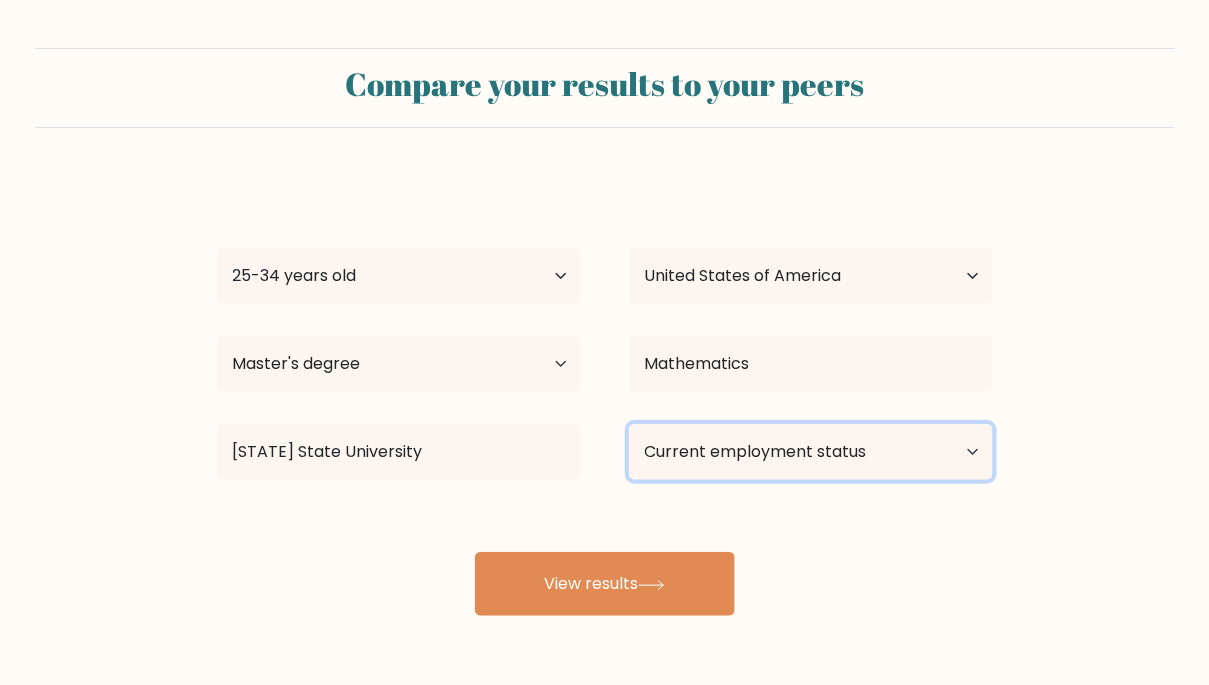 click on "Current employment status
Employed
Student
Retired
Other / prefer not to answer" at bounding box center (811, 452) 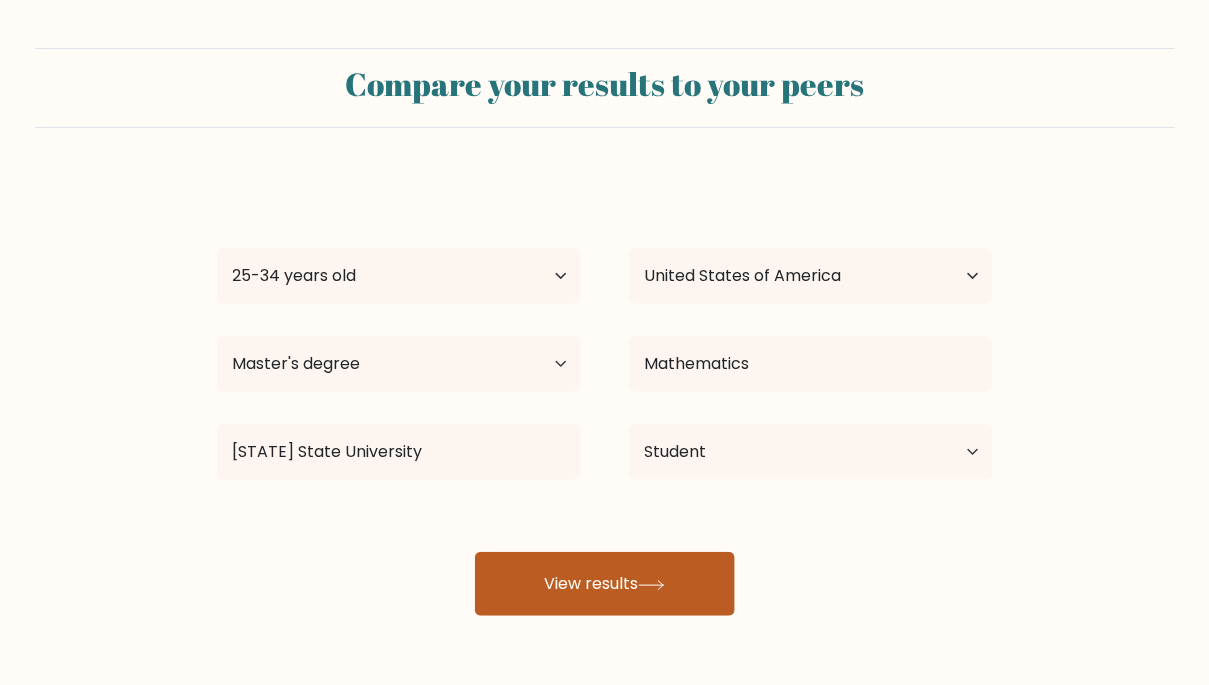 click on "View results" at bounding box center (605, 584) 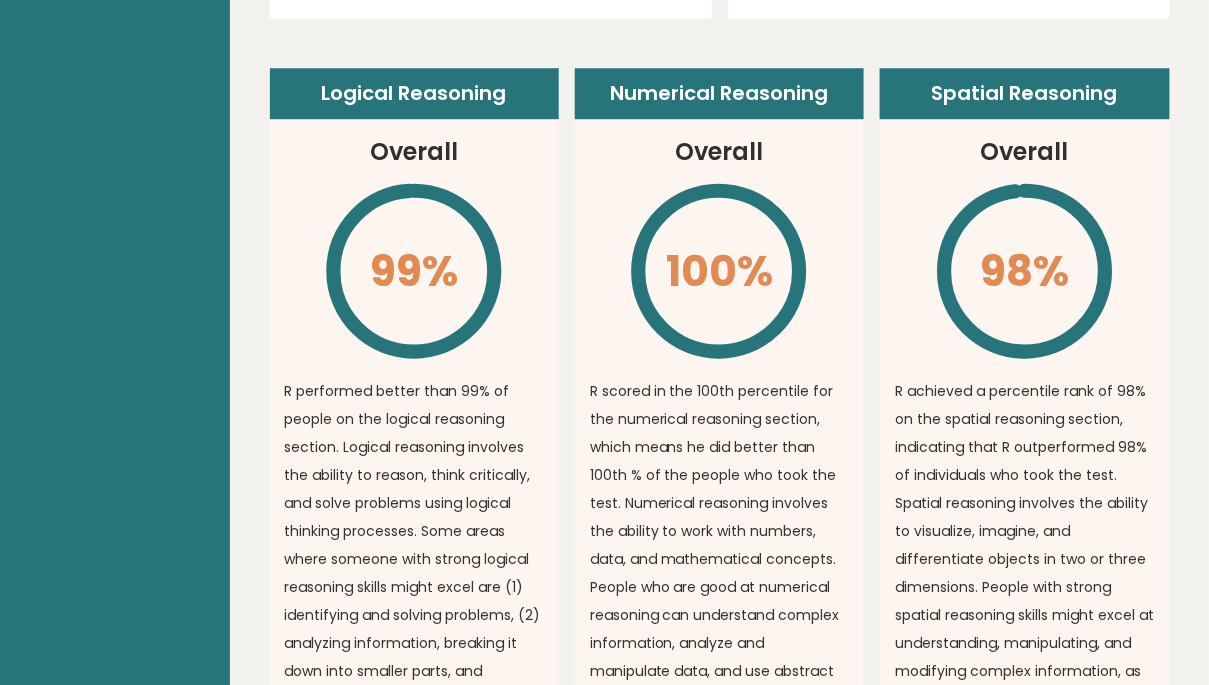 scroll, scrollTop: 1475, scrollLeft: 0, axis: vertical 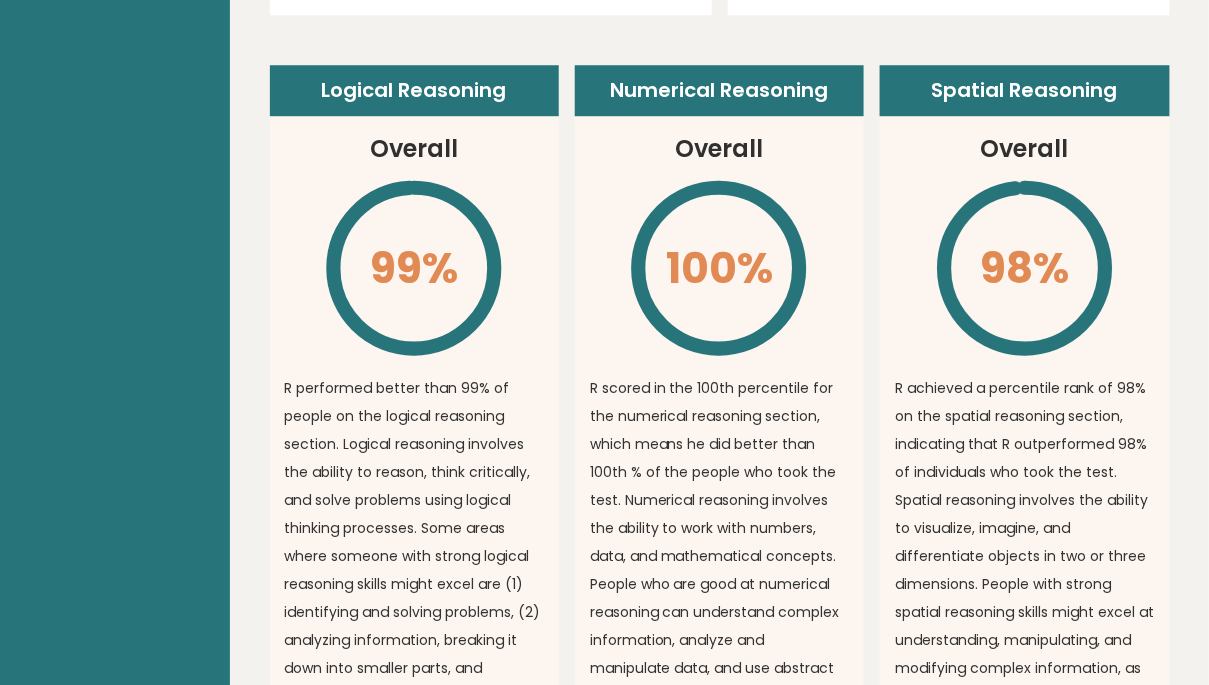 click on "R scored in the 100th percentile for the numerical reasoning section, which means he did better than 100th % of the people who took the test. Numerical reasoning involves the ability to work with numbers, data, and mathematical concepts. People who are good at numerical reasoning can understand complex information, analyze and manipulate data, and use abstract ideas to solve problems." at bounding box center (414, 570) 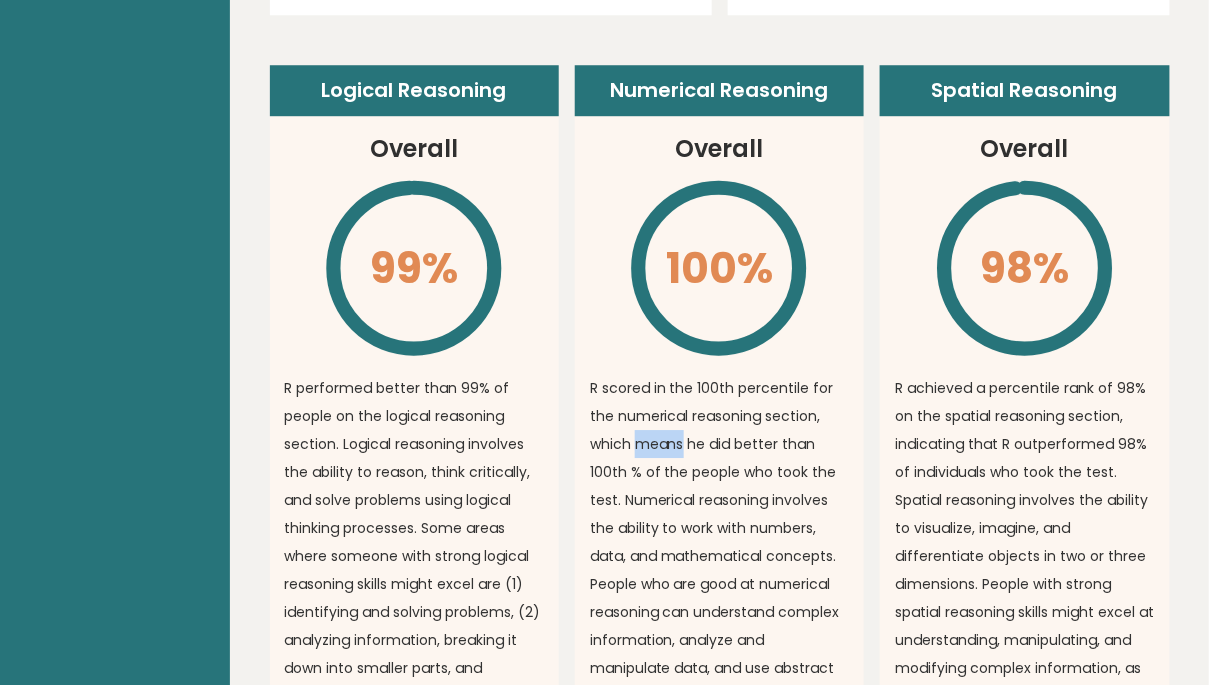 click on "R scored in the 100th percentile for the numerical reasoning section, which means he did better than 100th % of the people who took the test. Numerical reasoning involves the ability to work with numbers, data, and mathematical concepts. People who are good at numerical reasoning can understand complex information, analyze and manipulate data, and use abstract ideas to solve problems." at bounding box center (414, 570) 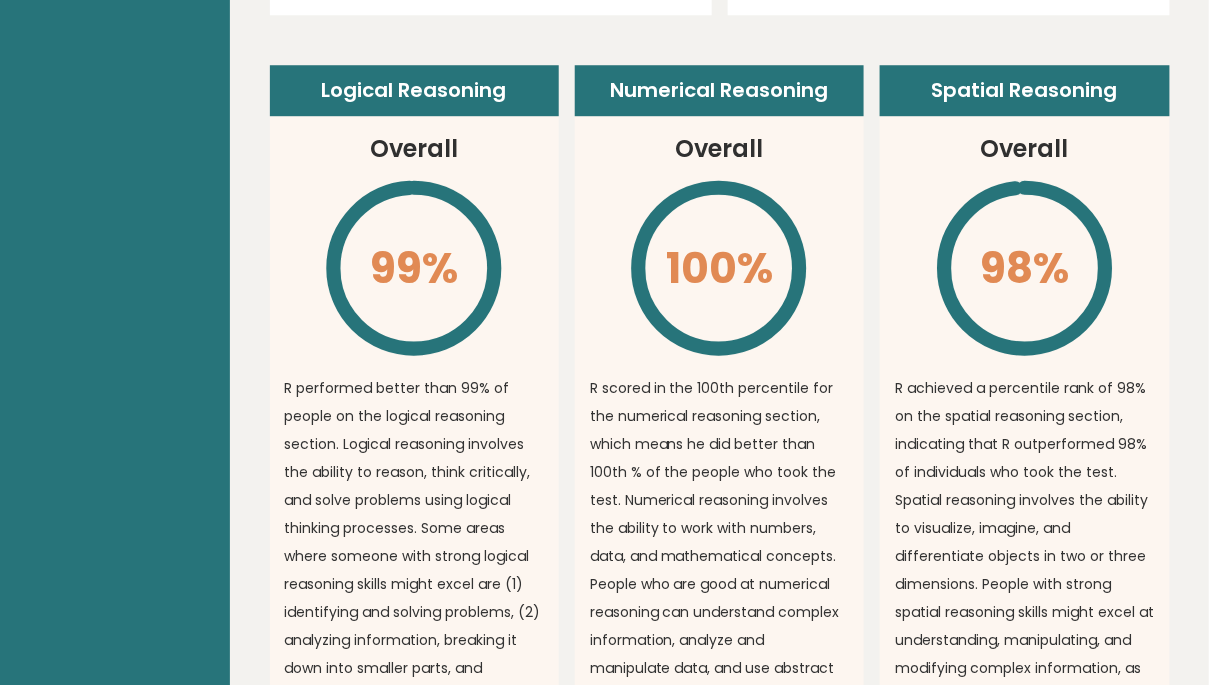click on "R scored in the 100th percentile for the numerical reasoning section, which means he did better than 100th % of the people who took the test. Numerical reasoning involves the ability to work with numbers, data, and mathematical concepts. People who are good at numerical reasoning can understand complex information, analyze and manipulate data, and use abstract ideas to solve problems." at bounding box center (414, 570) 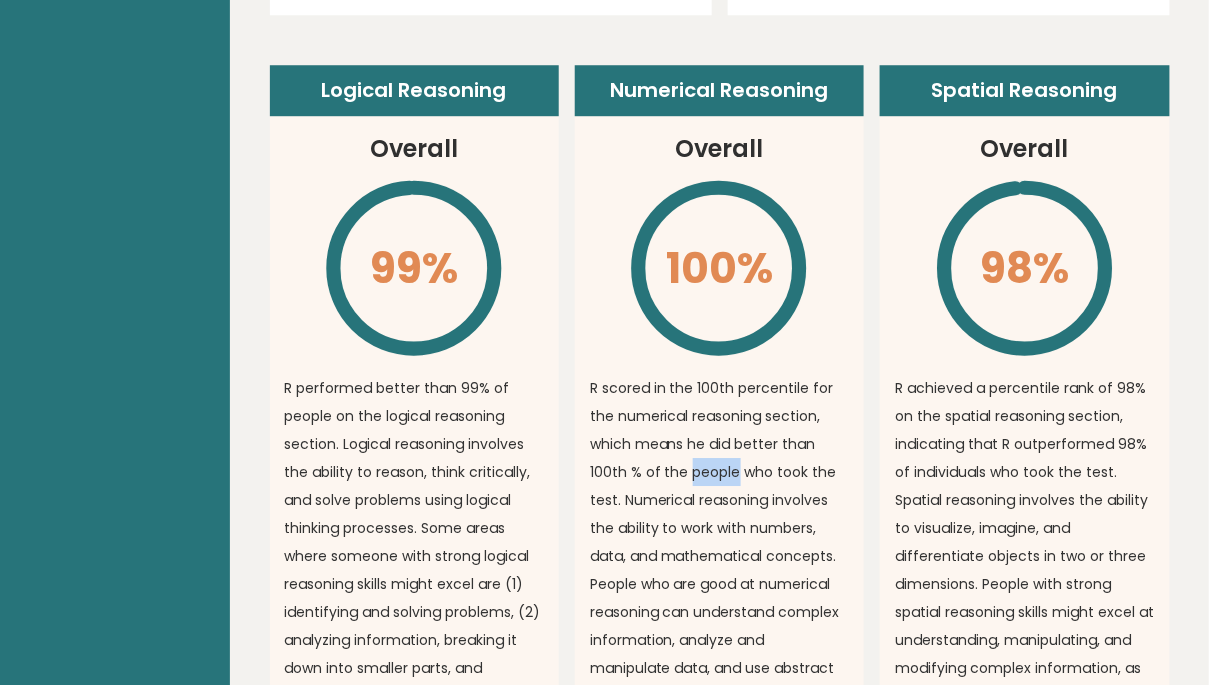 click on "R scored in the 100th percentile for the numerical reasoning section, which means he did better than 100th % of the people who took the test. Numerical reasoning involves the ability to work with numbers, data, and mathematical concepts. People who are good at numerical reasoning can understand complex information, analyze and manipulate data, and use abstract ideas to solve problems." at bounding box center (414, 570) 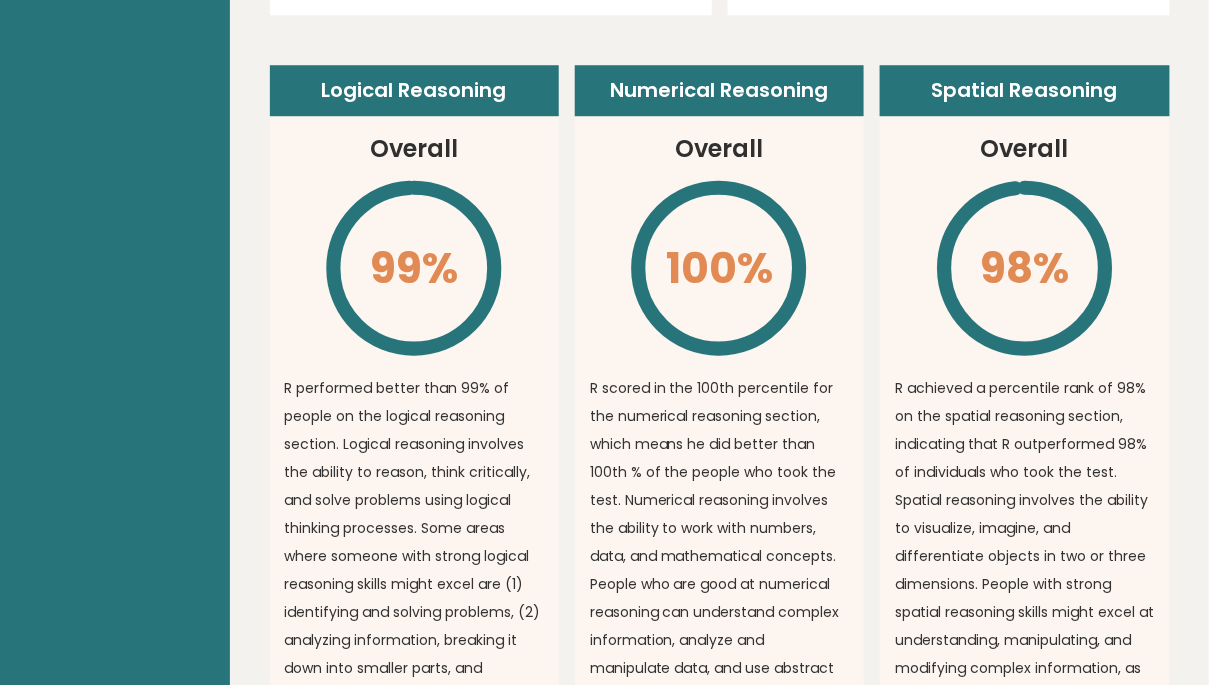click on "R scored in the 100th percentile for the numerical reasoning section, which means he did better than 100th % of the people who took the test. Numerical reasoning involves the ability to work with numbers, data, and mathematical concepts. People who are good at numerical reasoning can understand complex information, analyze and manipulate data, and use abstract ideas to solve problems." at bounding box center [414, 570] 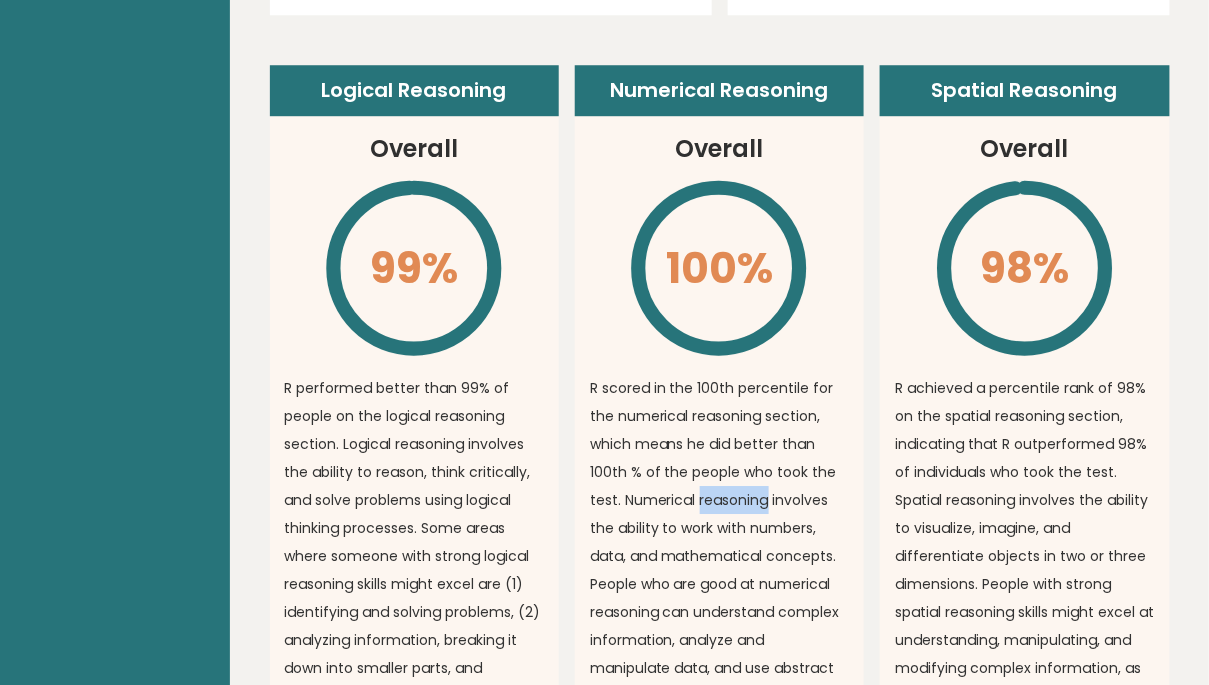 click on "R scored in the 100th percentile for the numerical reasoning section, which means he did better than 100th % of the people who took the test. Numerical reasoning involves the ability to work with numbers, data, and mathematical concepts. People who are good at numerical reasoning can understand complex information, analyze and manipulate data, and use abstract ideas to solve problems." at bounding box center [414, 570] 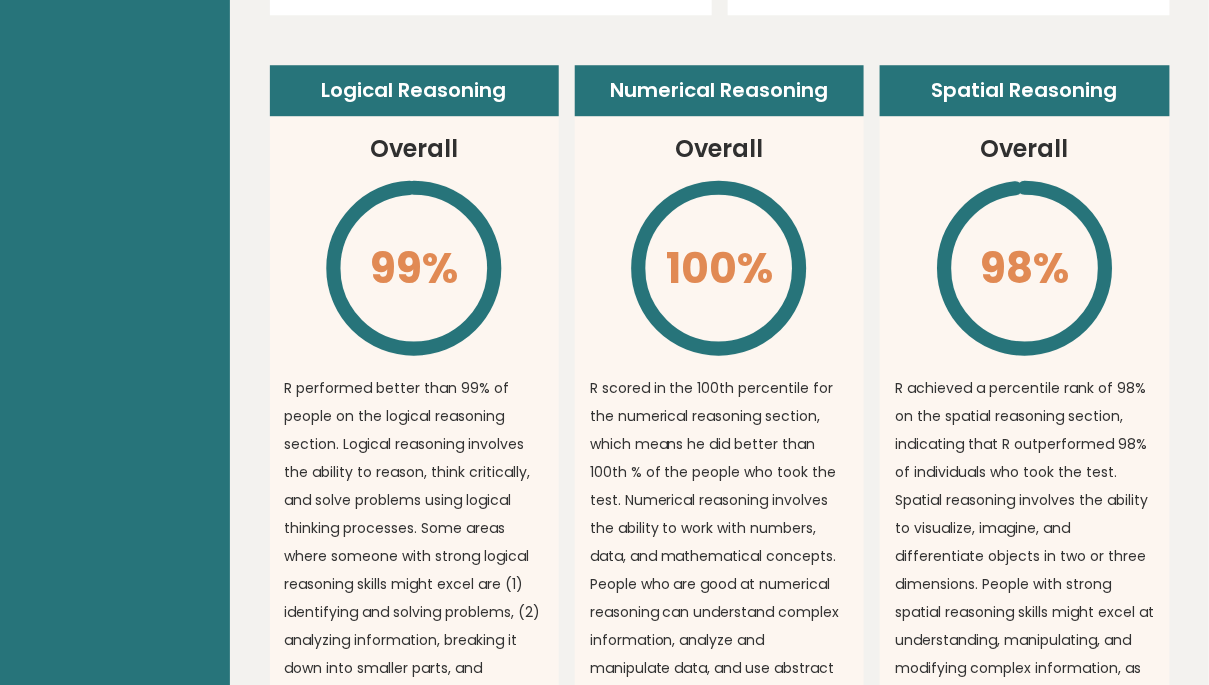 click on "R scored in the 100th percentile for the numerical reasoning section, which means he did better than 100th % of the people who took the test. Numerical reasoning involves the ability to work with numbers, data, and mathematical concepts. People who are good at numerical reasoning can understand complex information, analyze and manipulate data, and use abstract ideas to solve problems." at bounding box center [414, 570] 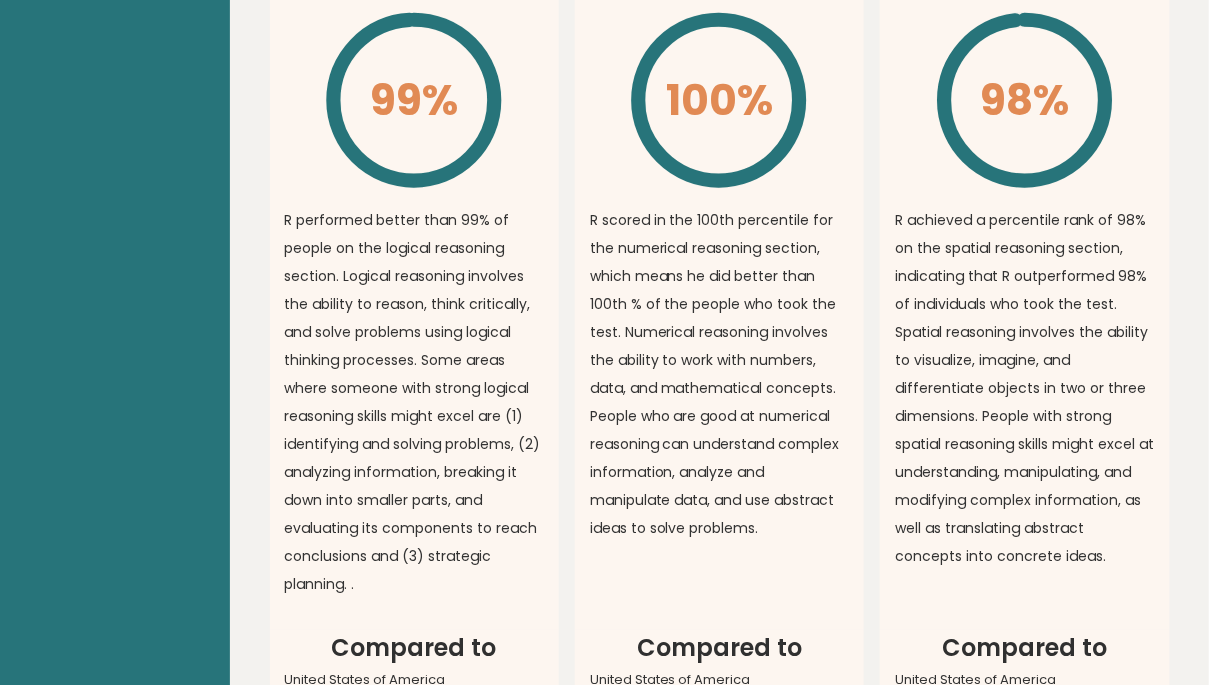 scroll, scrollTop: 1642, scrollLeft: 0, axis: vertical 